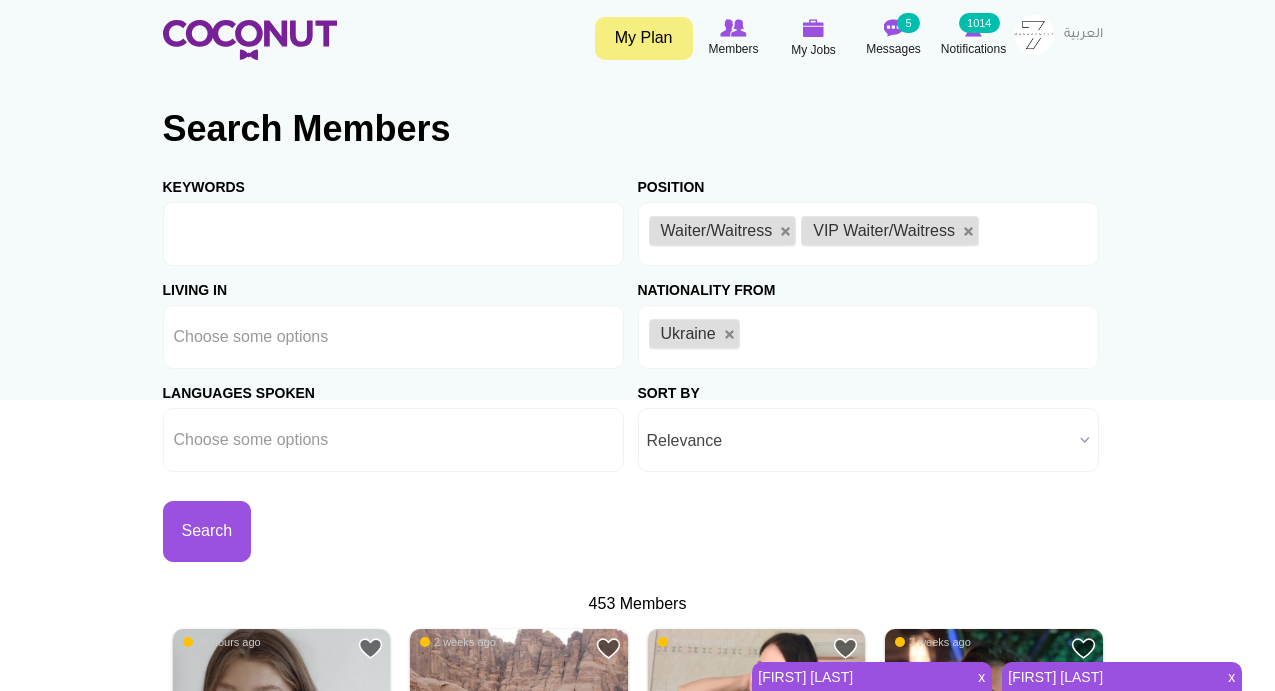 scroll, scrollTop: 0, scrollLeft: 0, axis: both 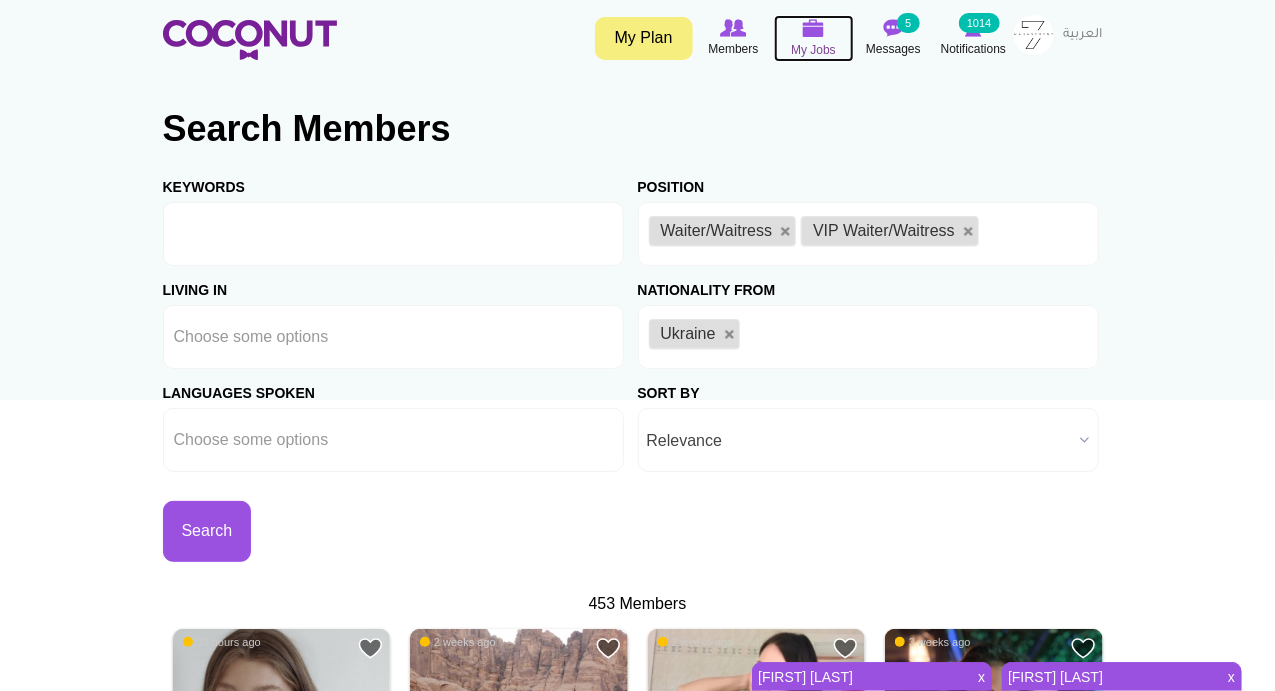 click on "My Jobs" at bounding box center [813, 50] 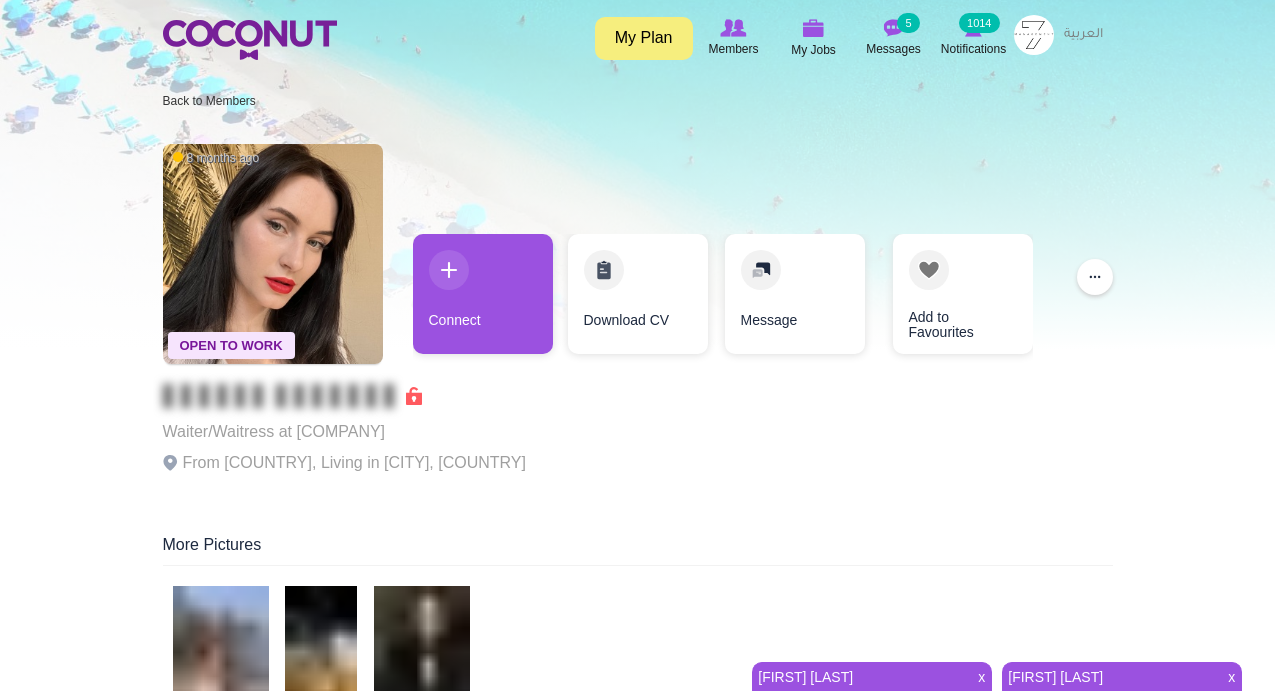 scroll, scrollTop: 0, scrollLeft: 0, axis: both 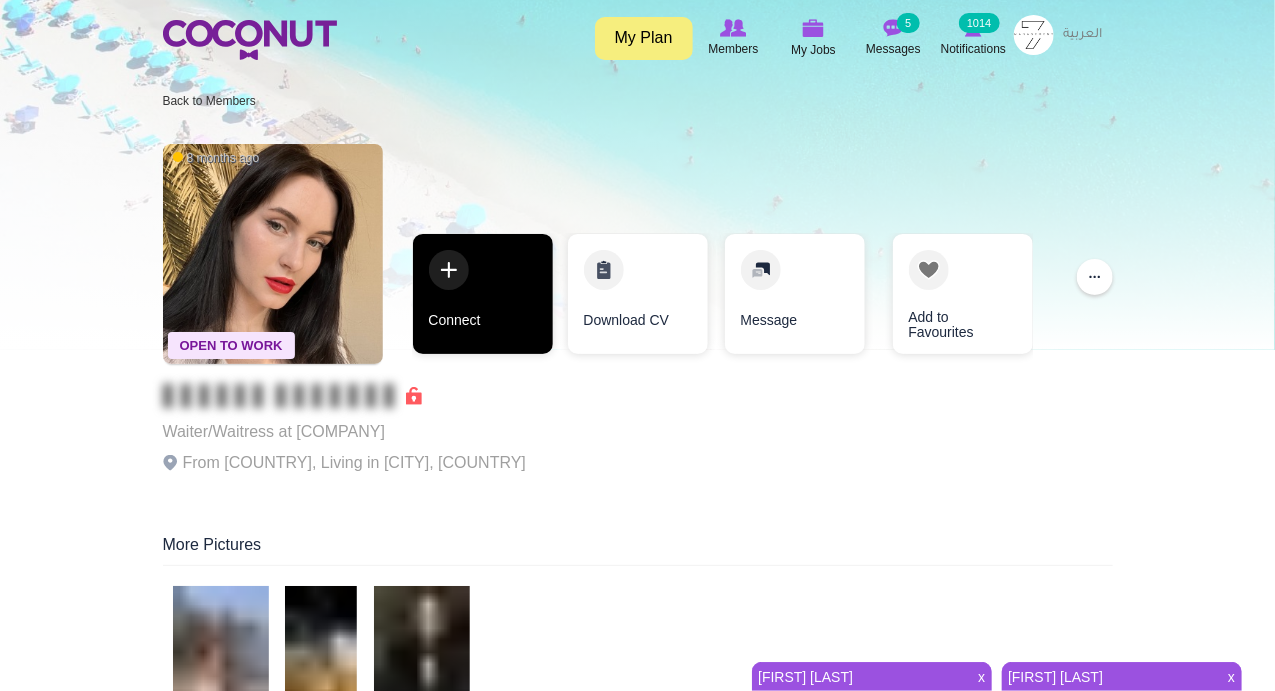 click on "Connect" at bounding box center (483, 294) 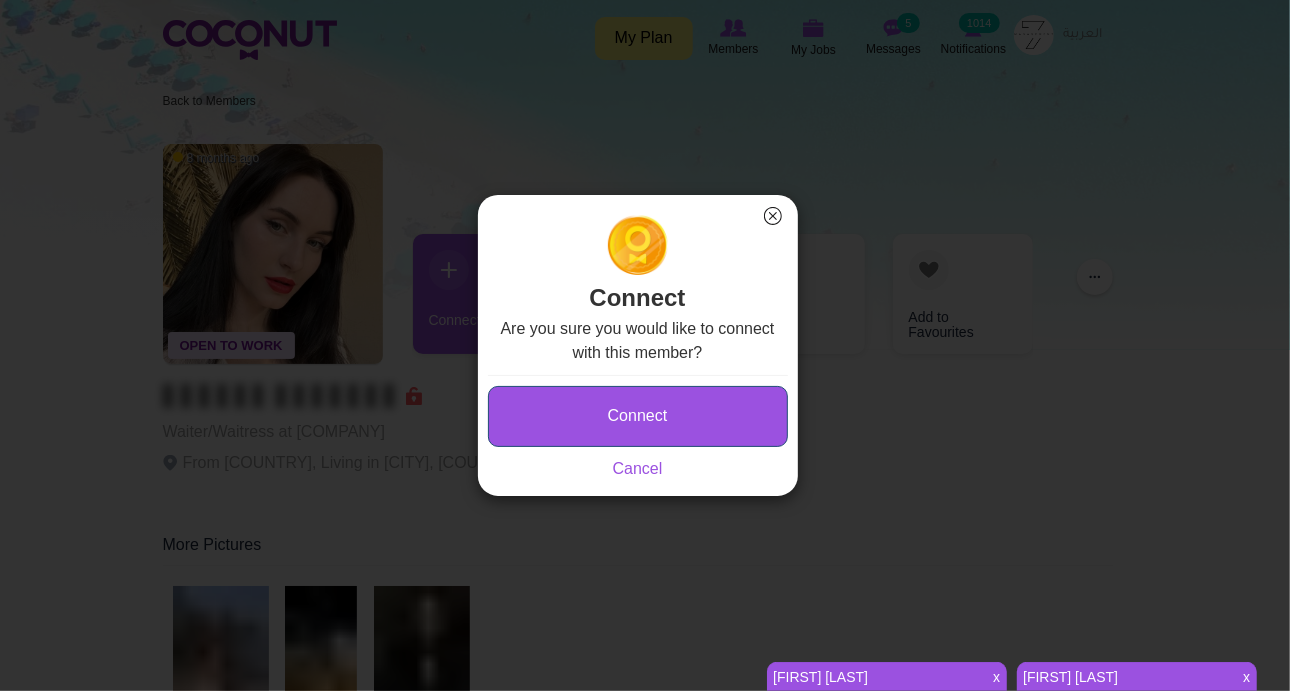 click on "Connect" at bounding box center (638, 416) 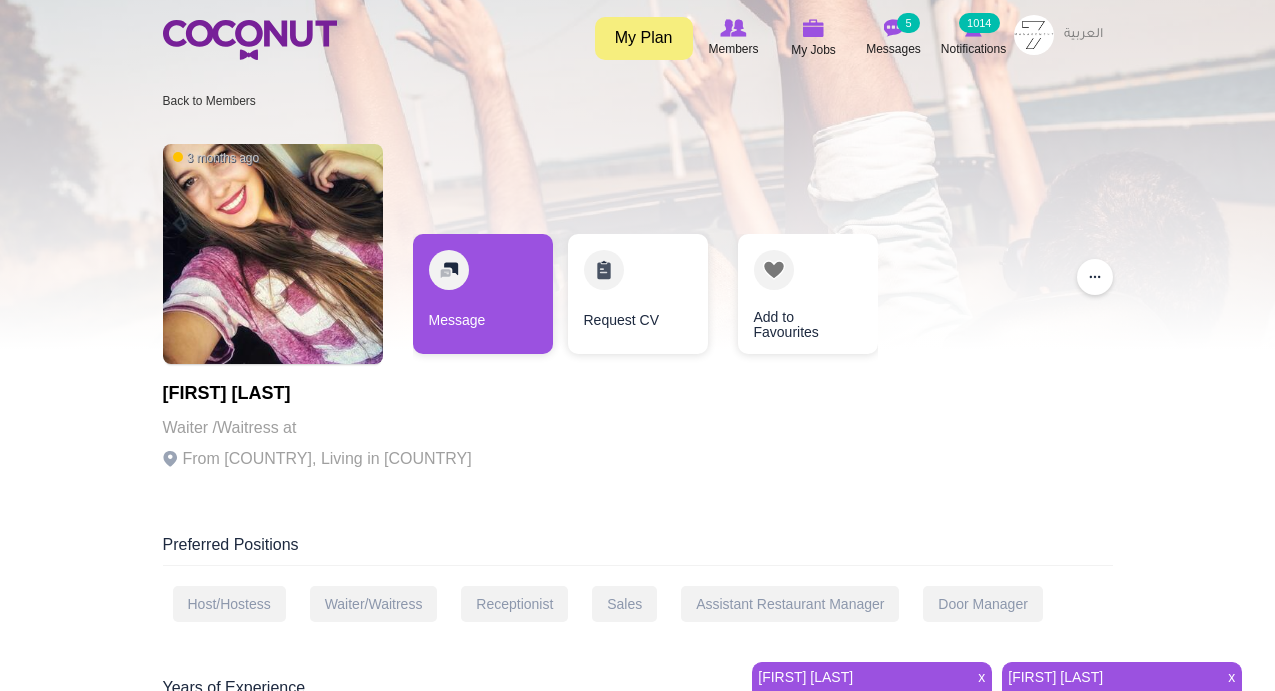 scroll, scrollTop: 0, scrollLeft: 0, axis: both 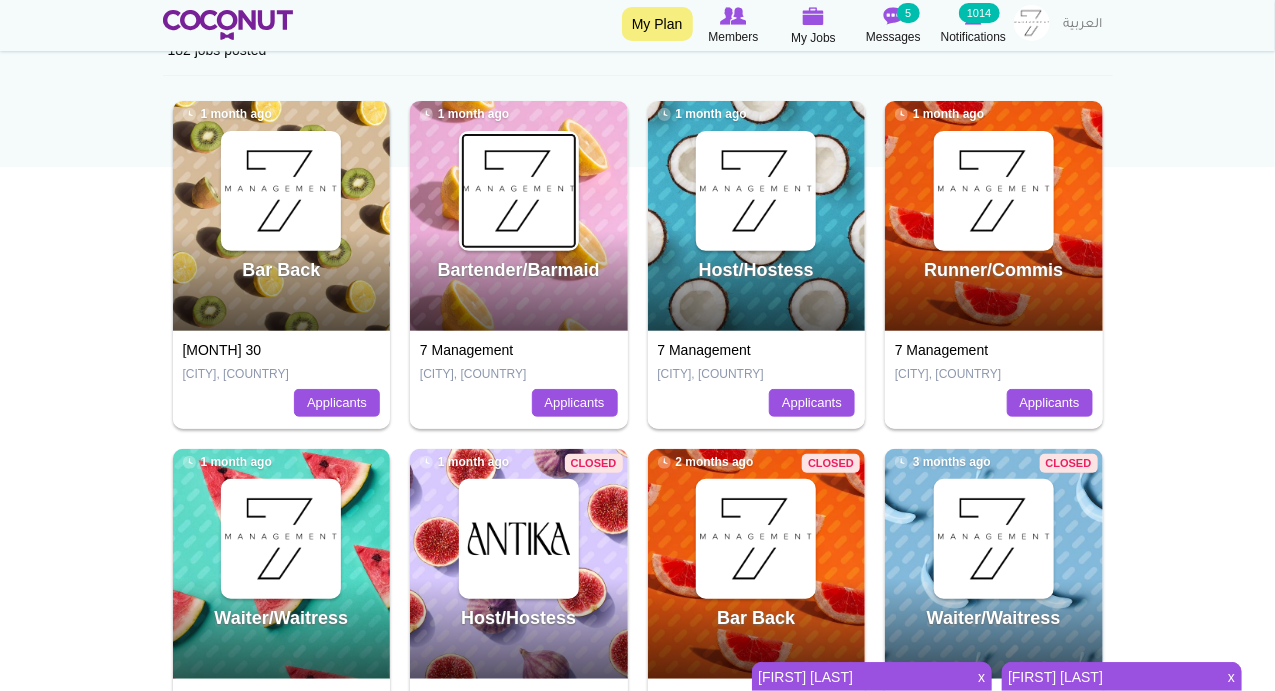 click at bounding box center [519, 191] 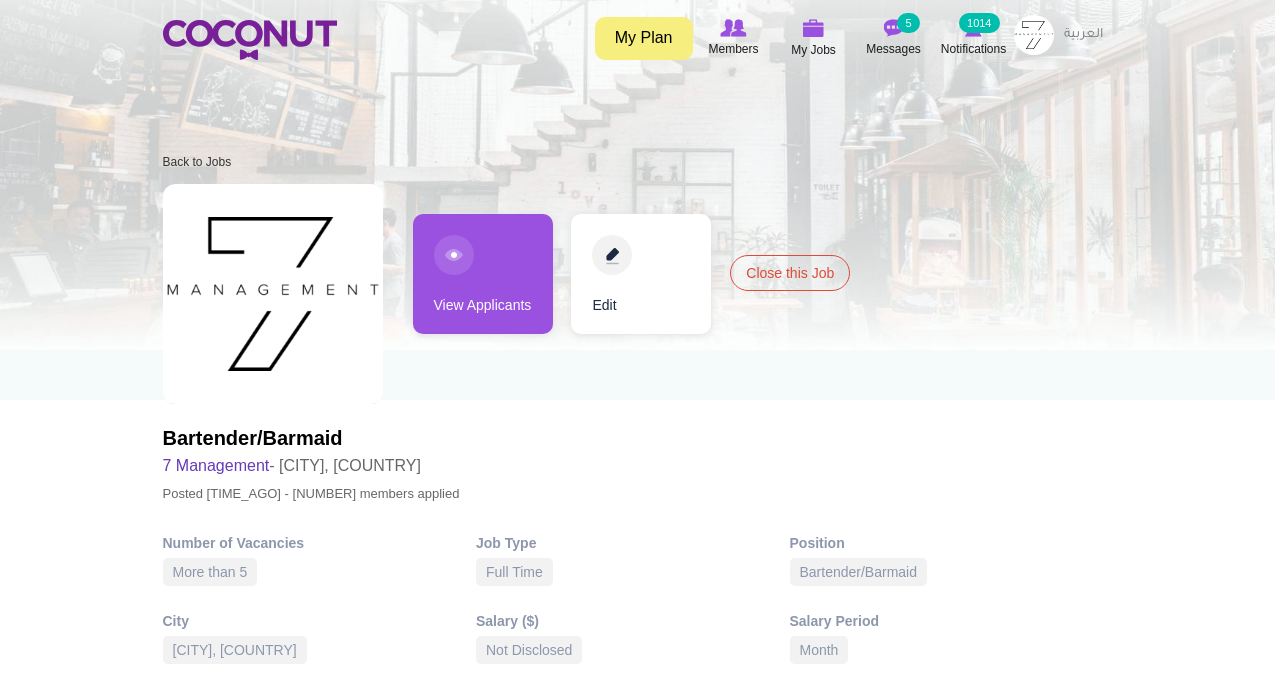 scroll, scrollTop: 0, scrollLeft: 0, axis: both 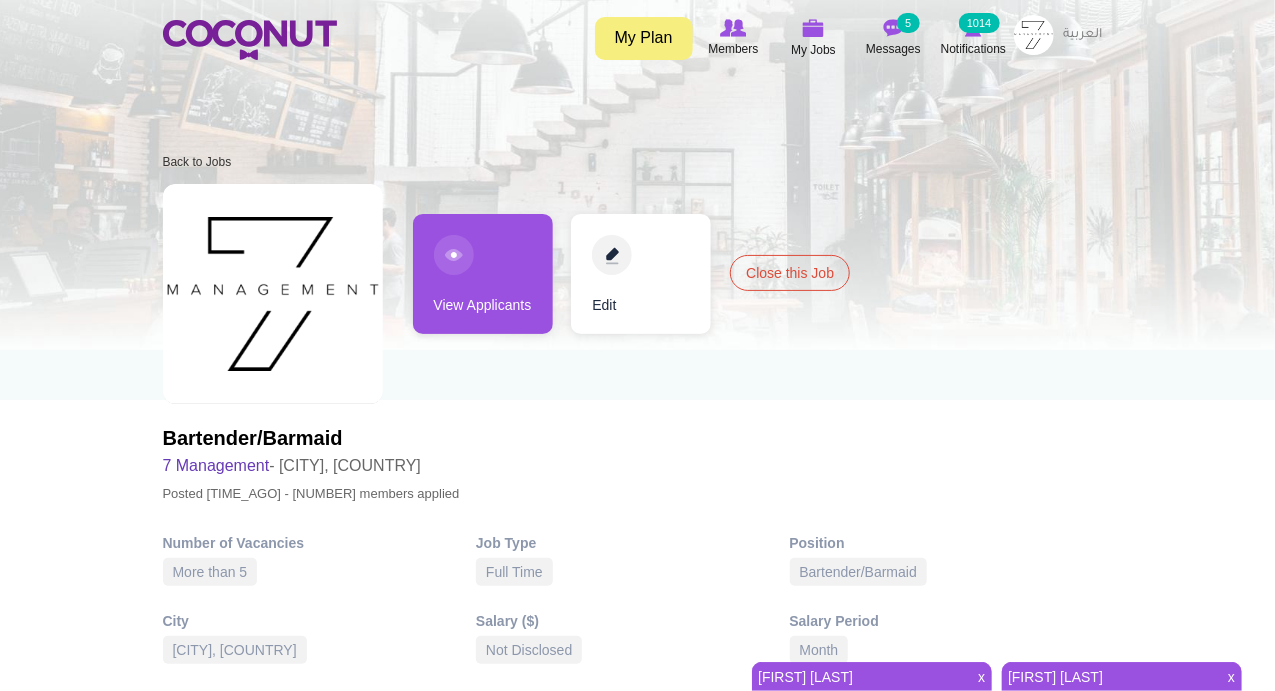 click on "View Applicants" at bounding box center [483, 274] 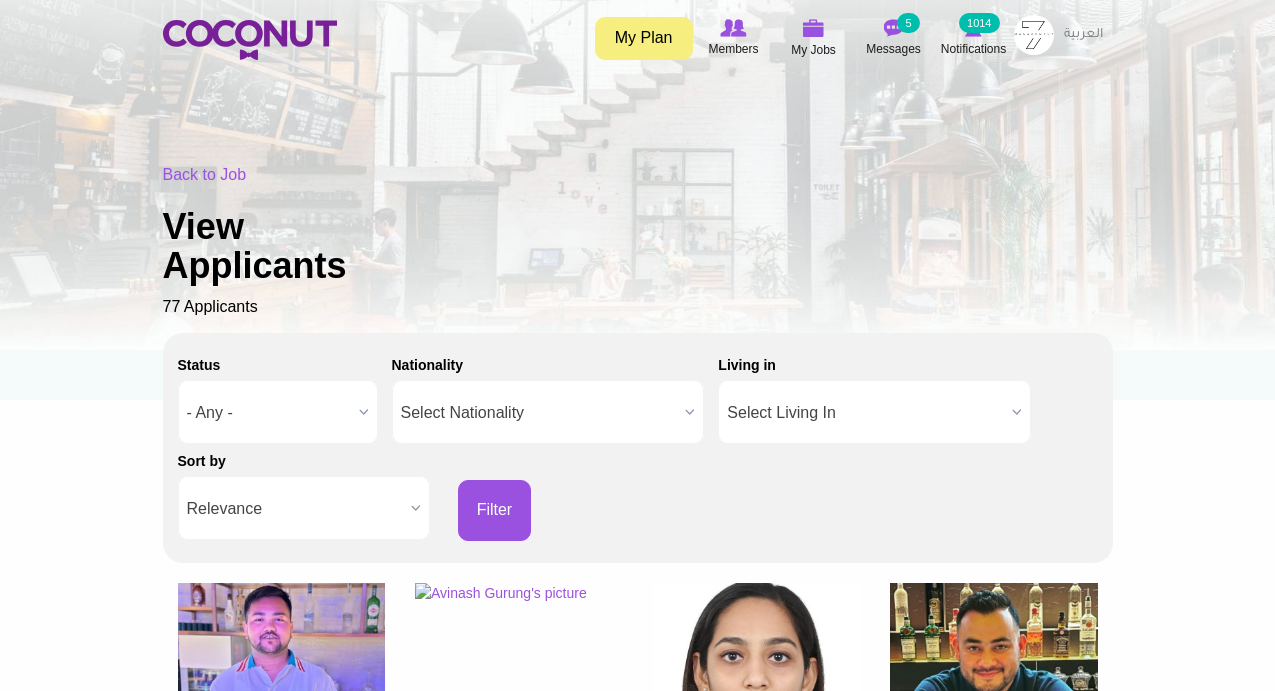 scroll, scrollTop: 0, scrollLeft: 0, axis: both 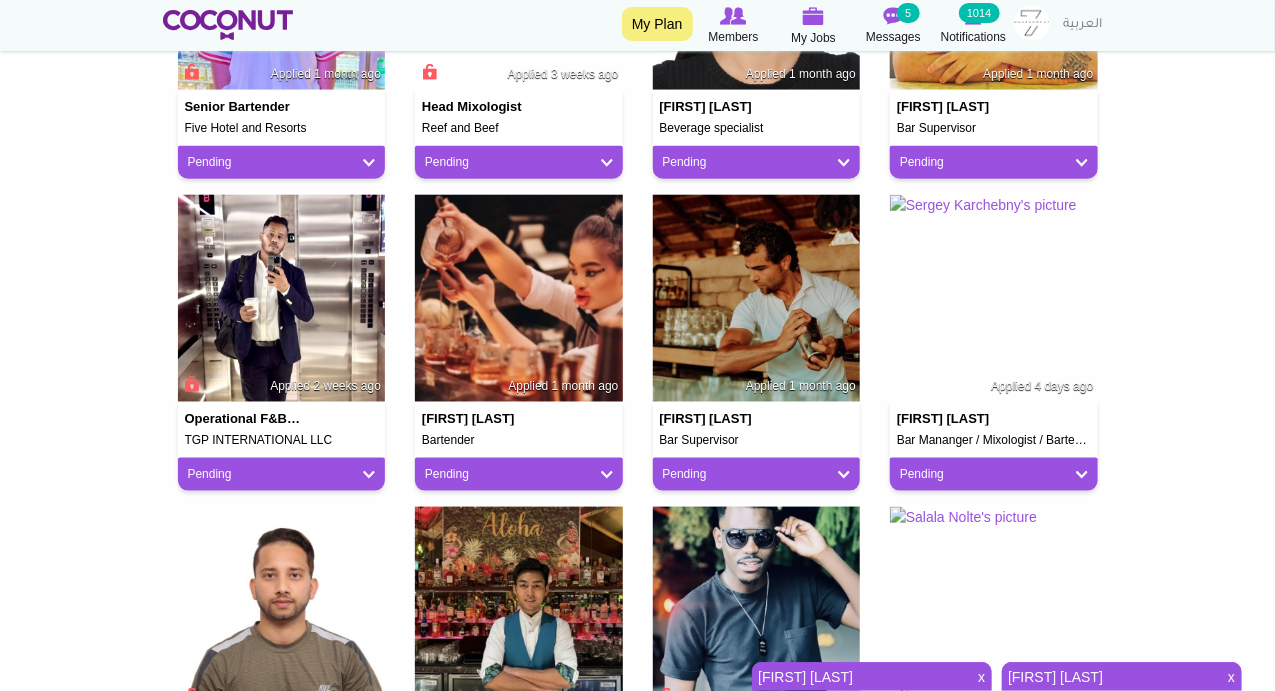 click on "Toggle navigation
My Plan
Members
My Jobs
Post a Job
Messages
5
Notifications
1014
My Jobs" at bounding box center (637, 595) 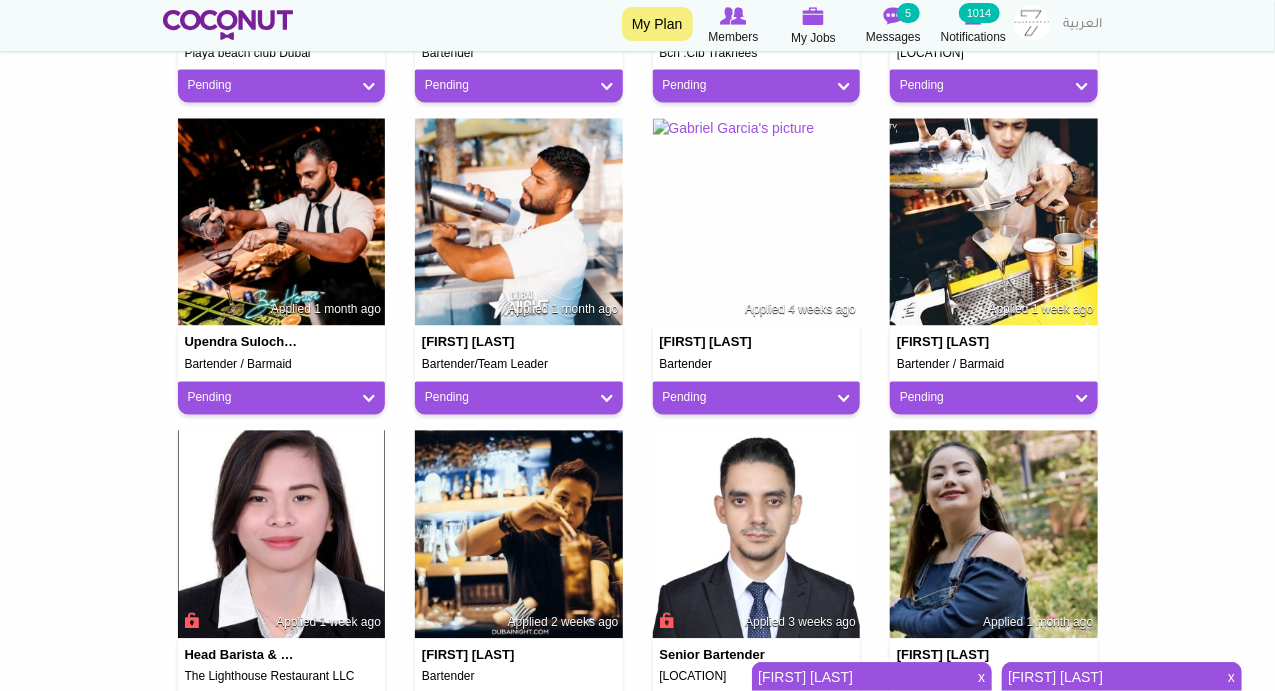 scroll, scrollTop: 1633, scrollLeft: 0, axis: vertical 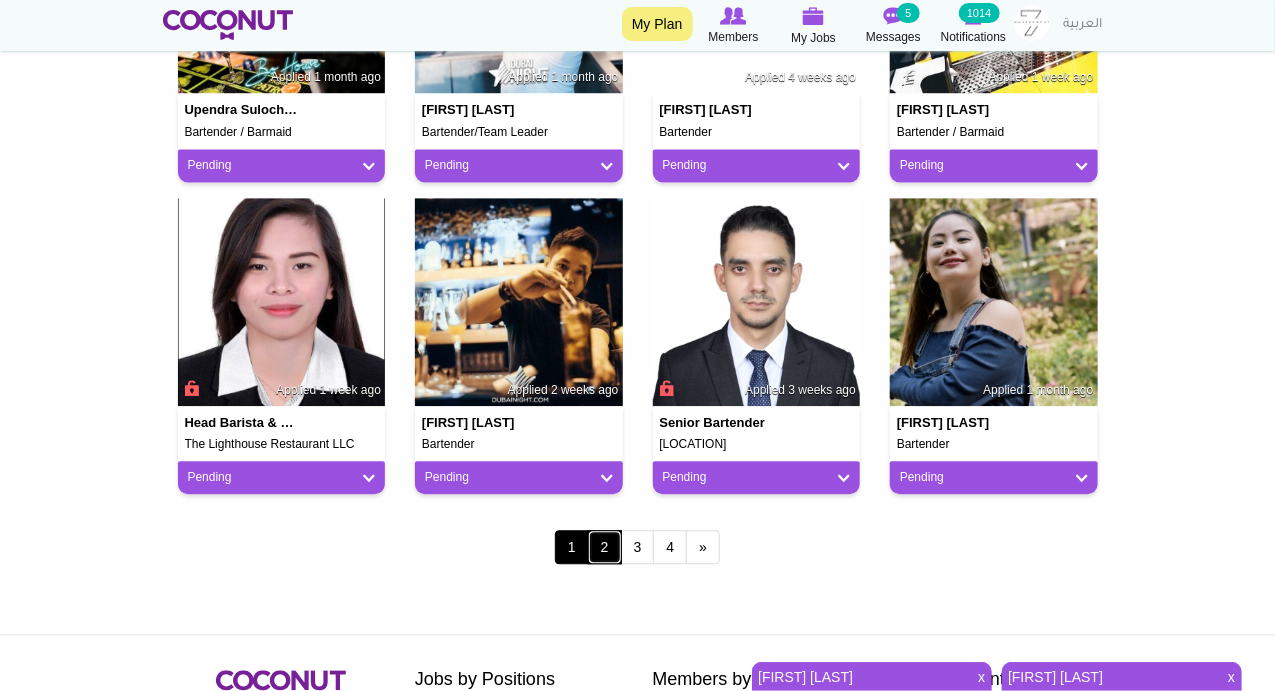 click on "2" at bounding box center (605, 547) 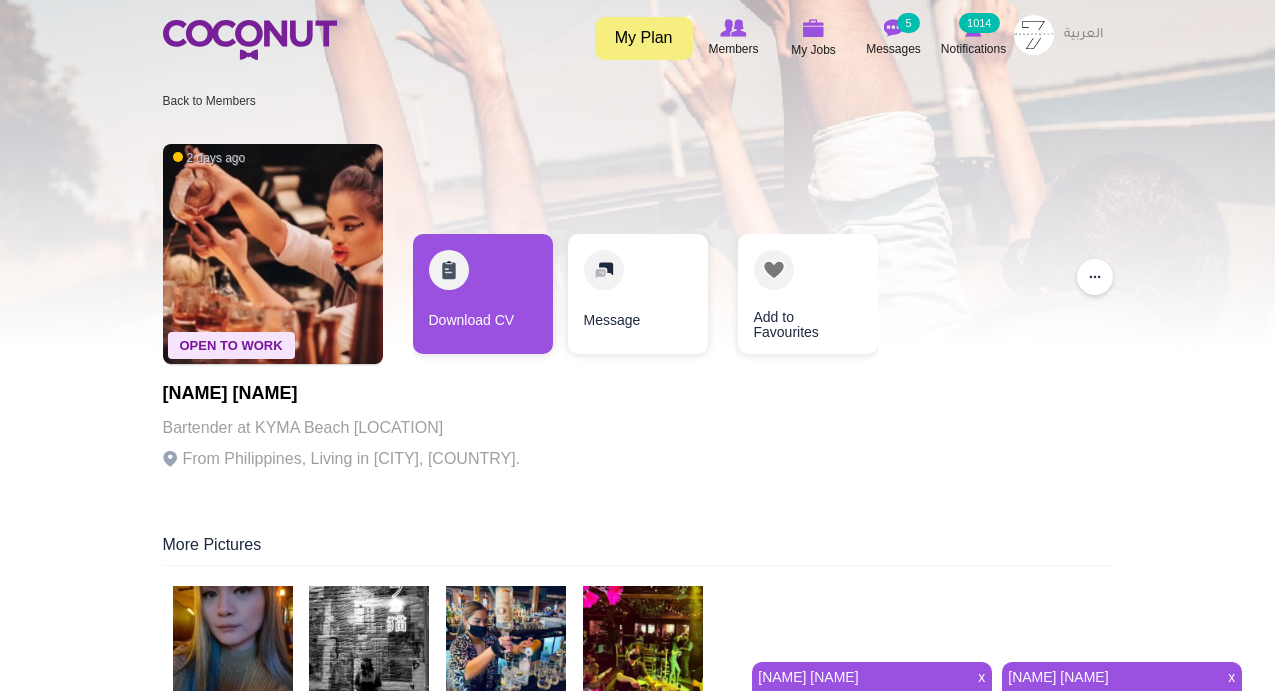 scroll, scrollTop: 0, scrollLeft: 0, axis: both 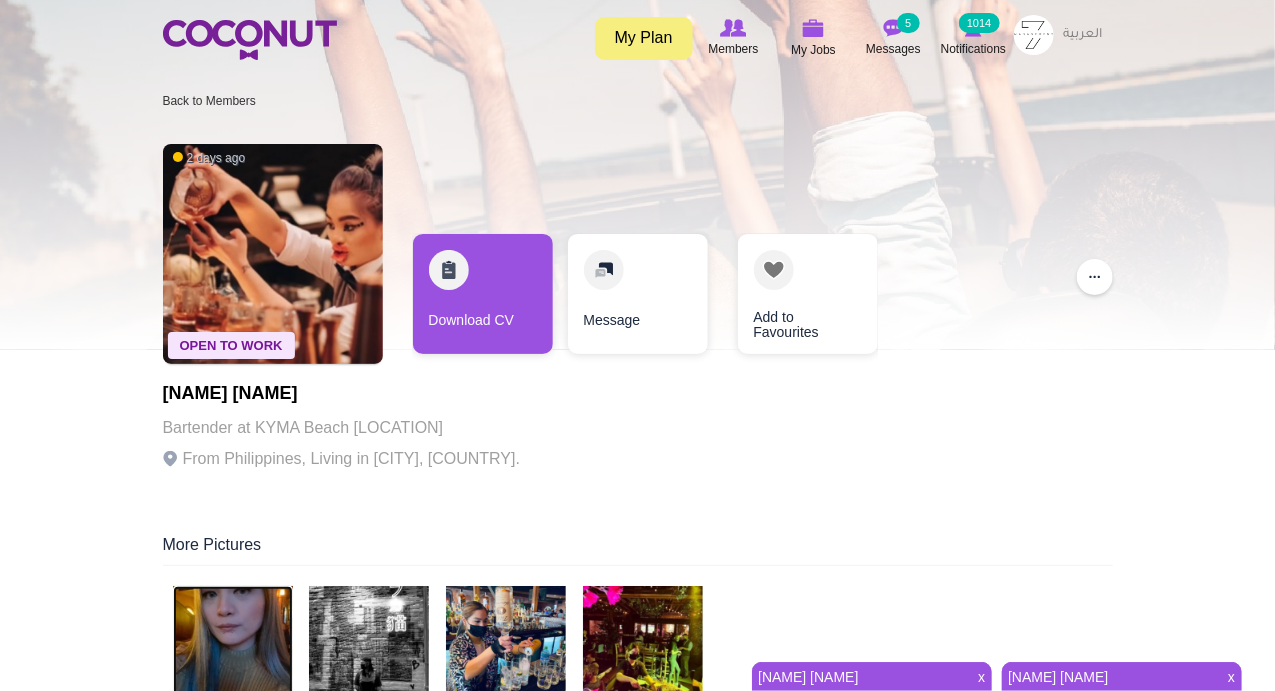 click at bounding box center (233, 646) 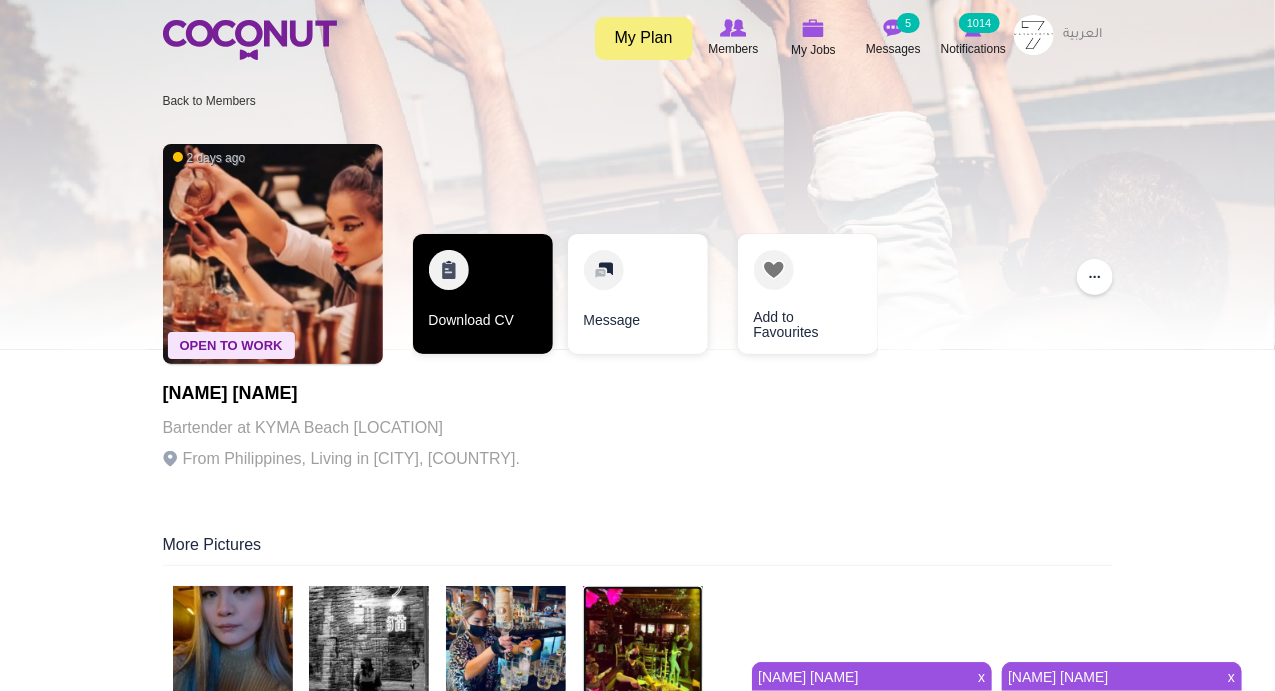click on "Download CV" at bounding box center [483, 294] 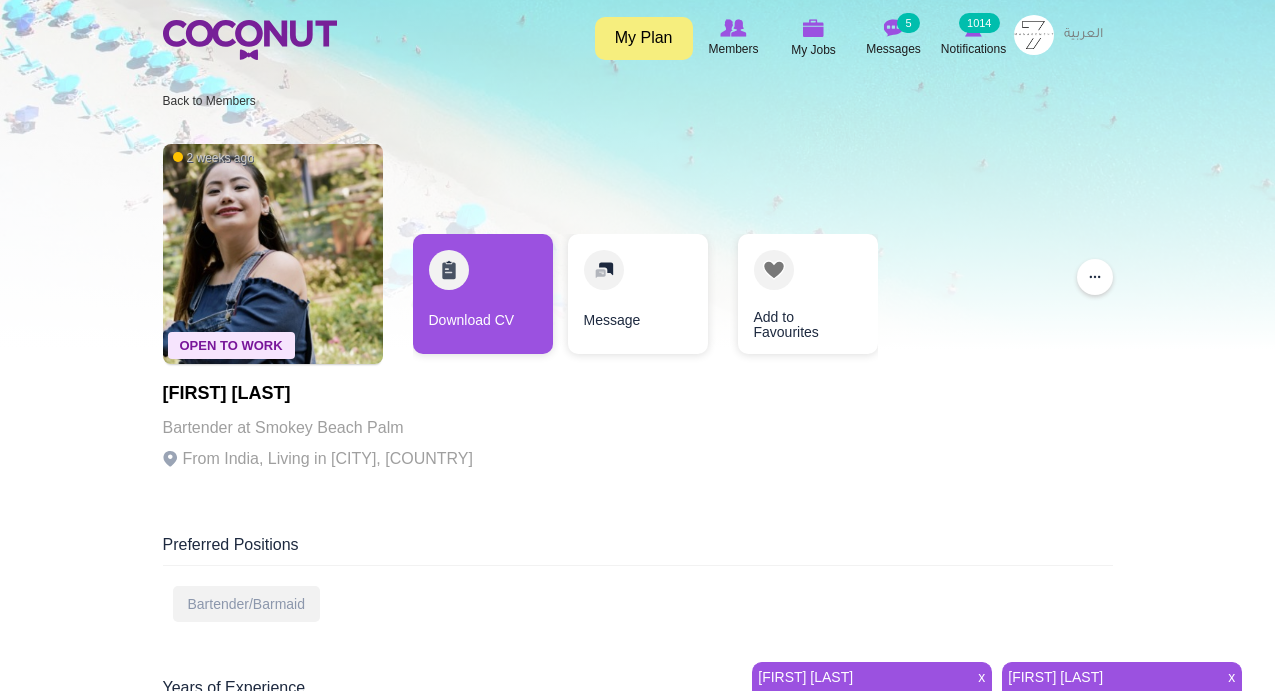 scroll, scrollTop: 0, scrollLeft: 0, axis: both 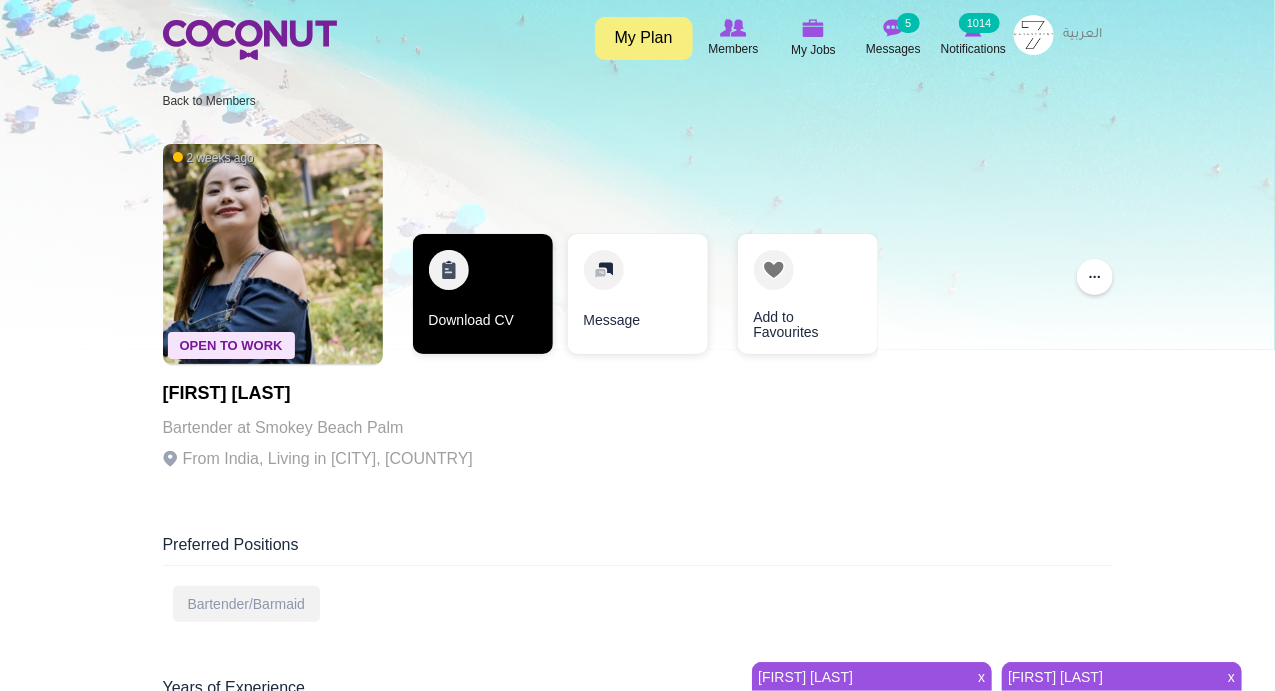 click on "Download CV" at bounding box center (483, 294) 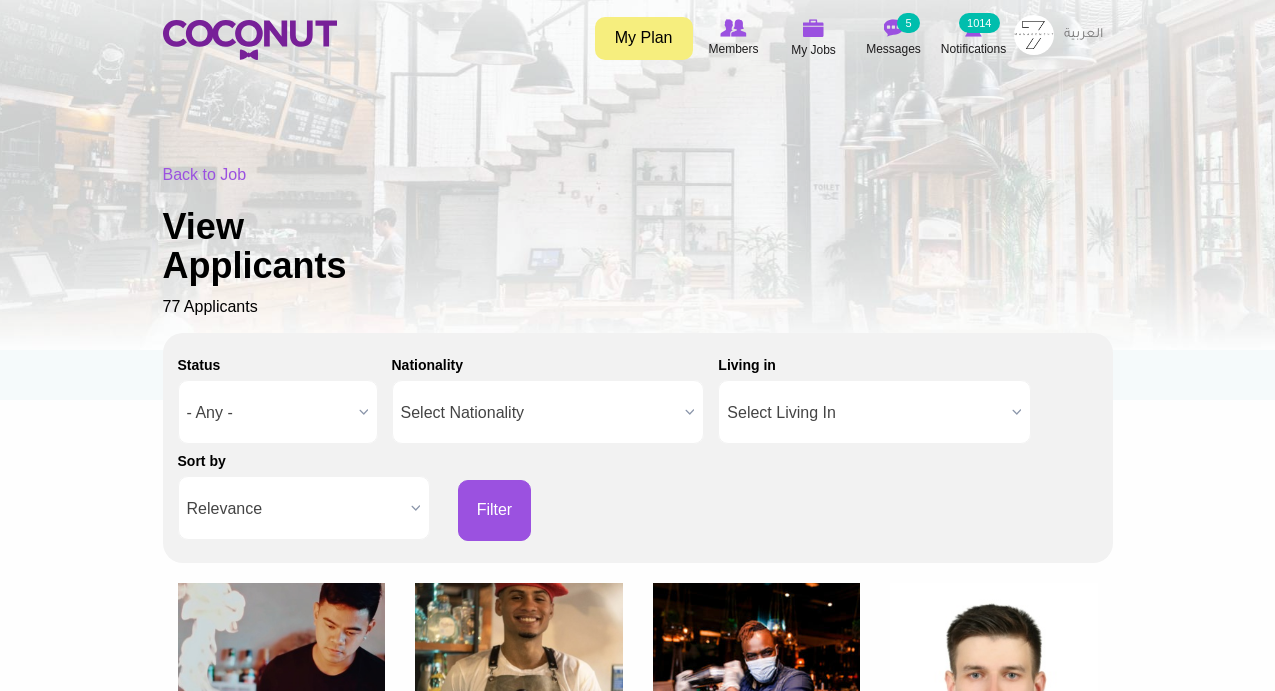 scroll, scrollTop: 0, scrollLeft: 0, axis: both 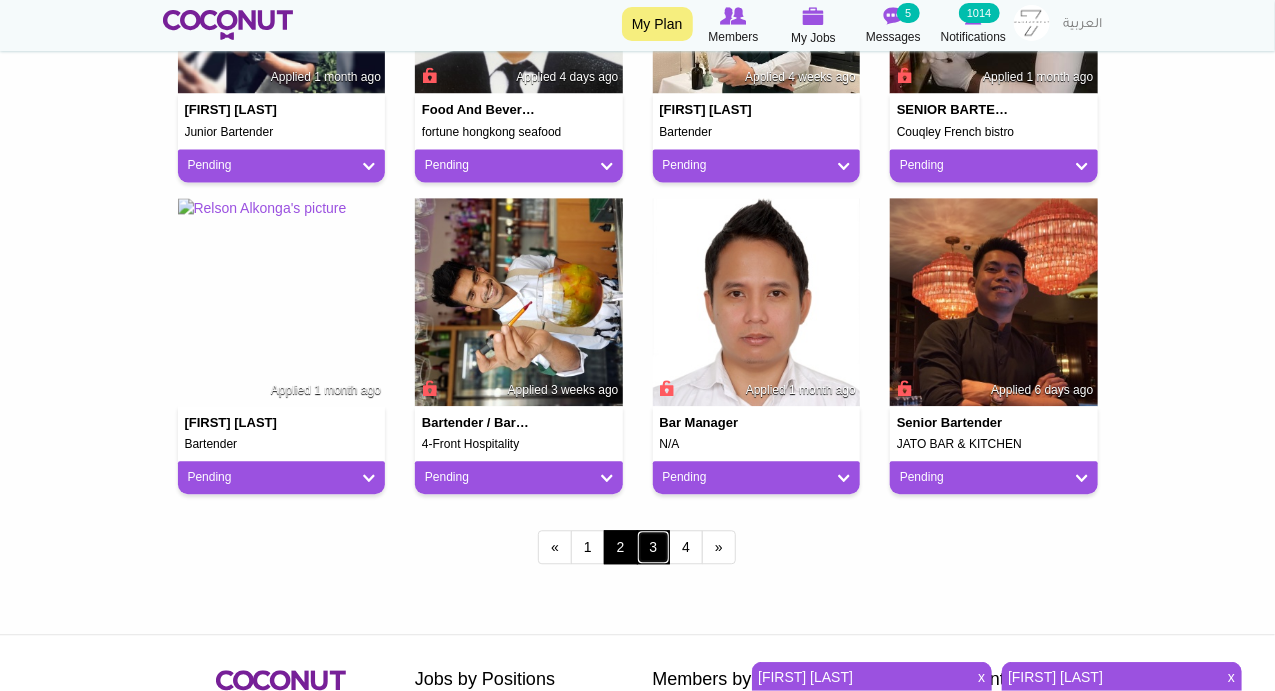 click on "3" at bounding box center (654, 547) 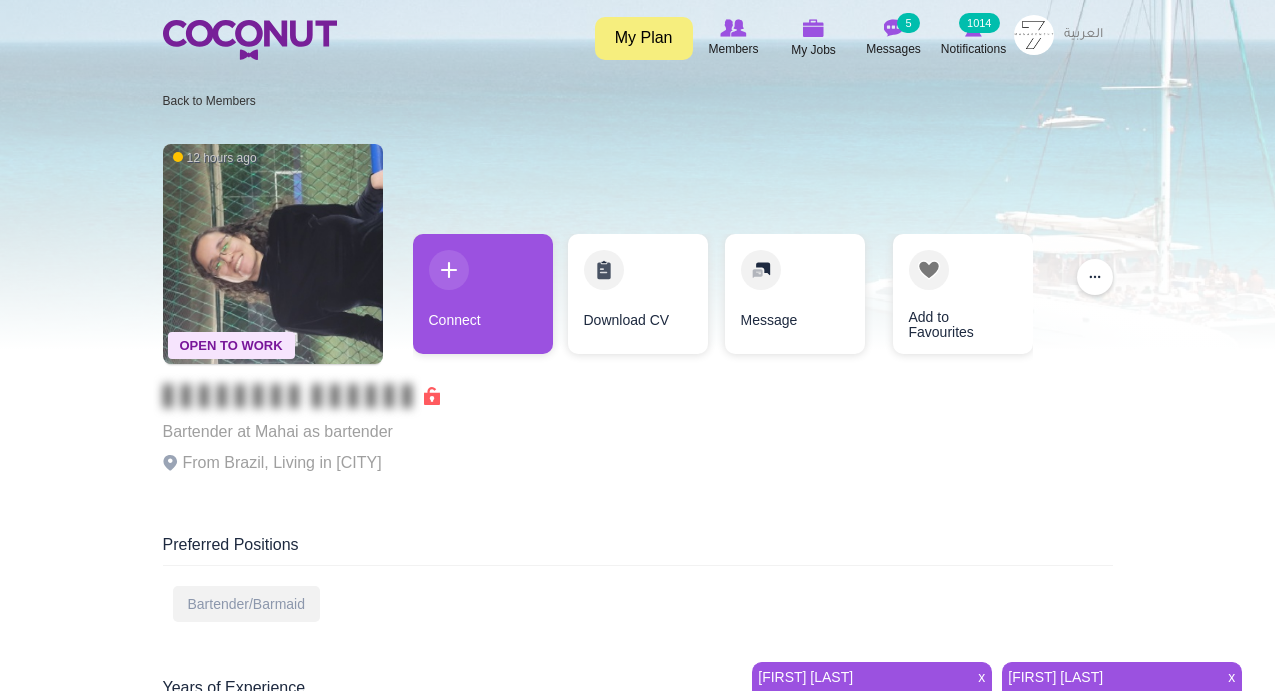 scroll, scrollTop: 0, scrollLeft: 0, axis: both 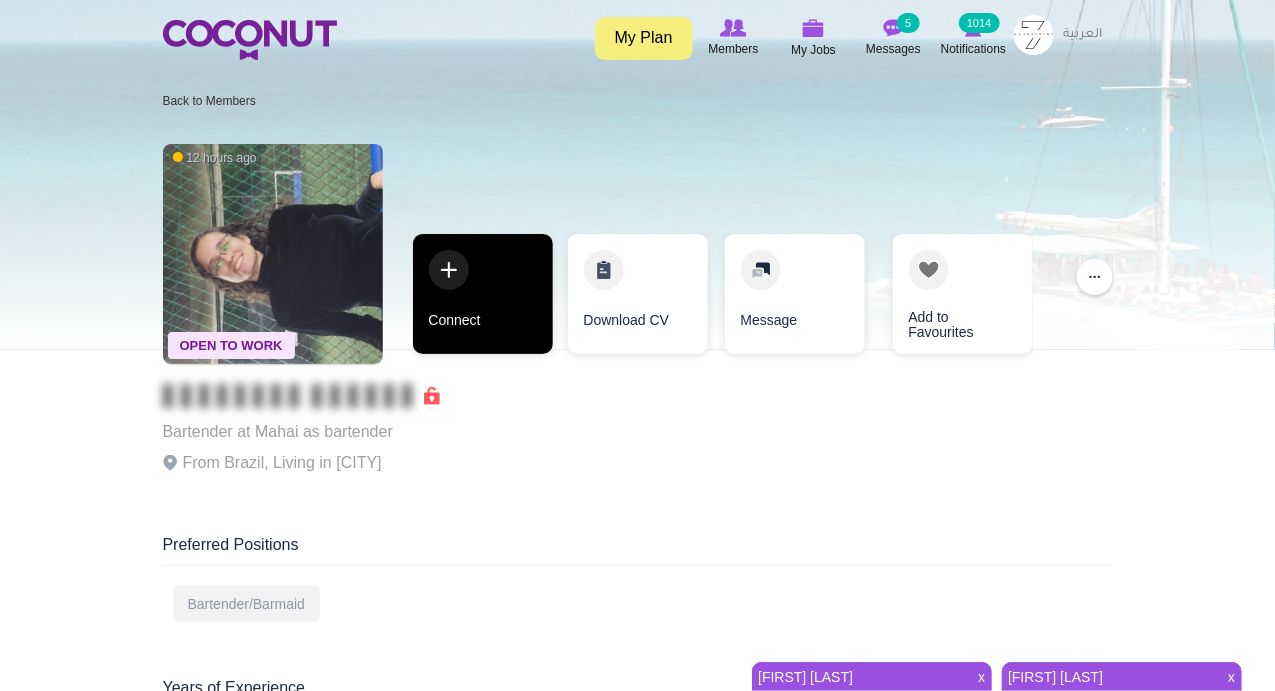 click on "Connect" at bounding box center (483, 294) 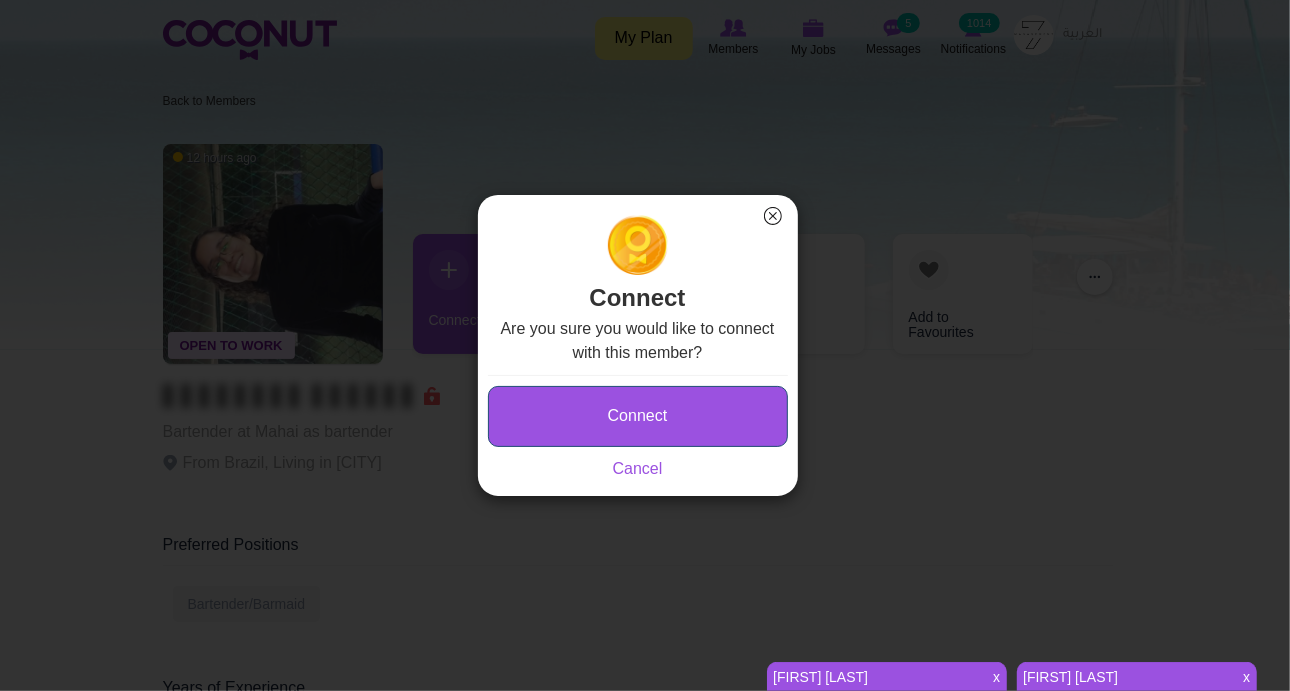 click on "Connect" at bounding box center [638, 416] 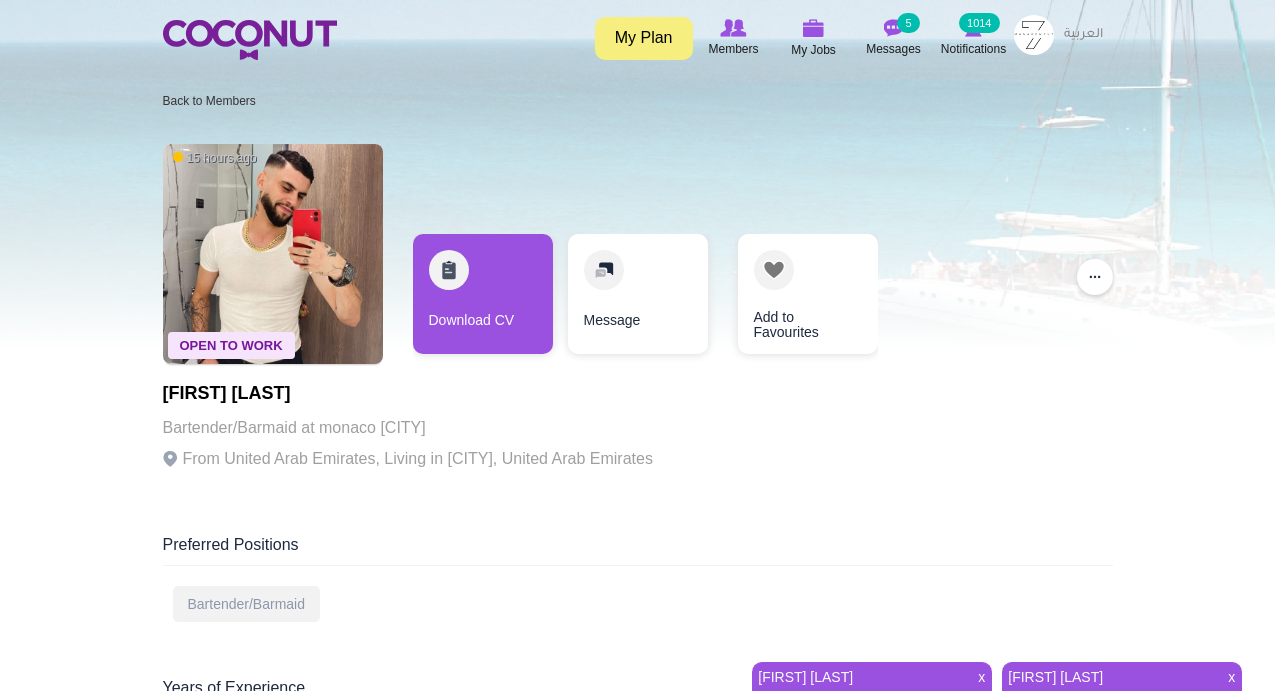 scroll, scrollTop: 0, scrollLeft: 0, axis: both 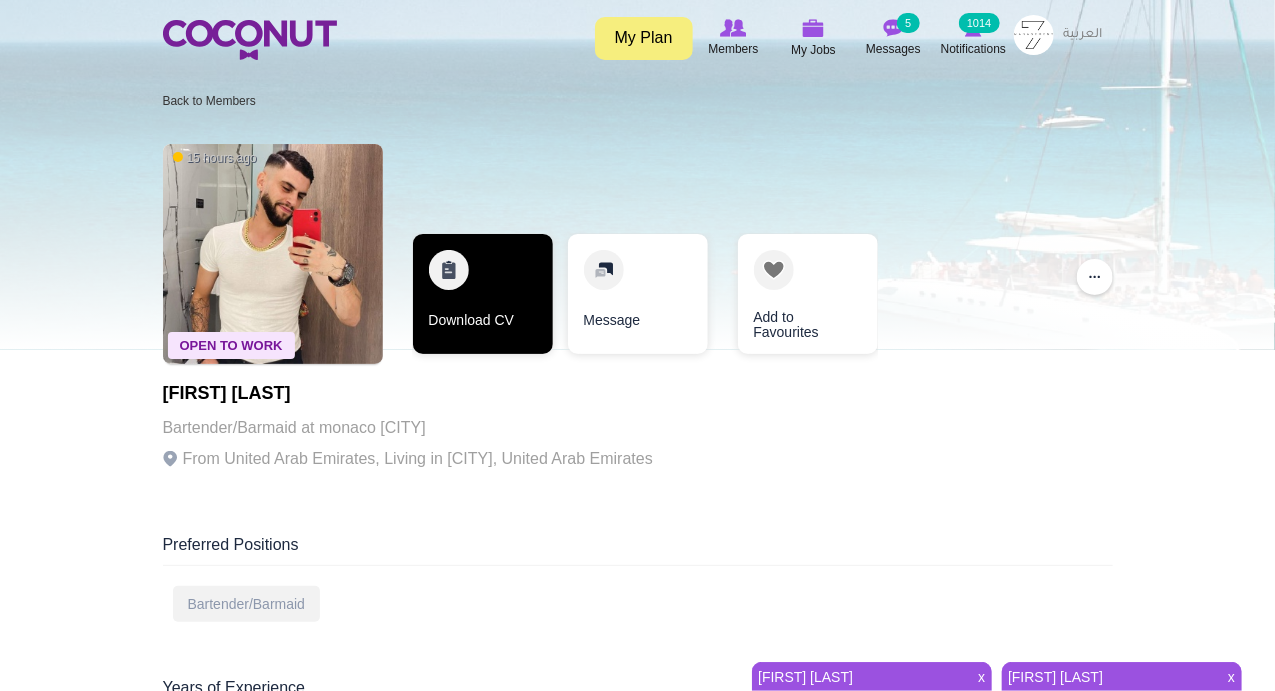 click on "Download CV" at bounding box center [483, 294] 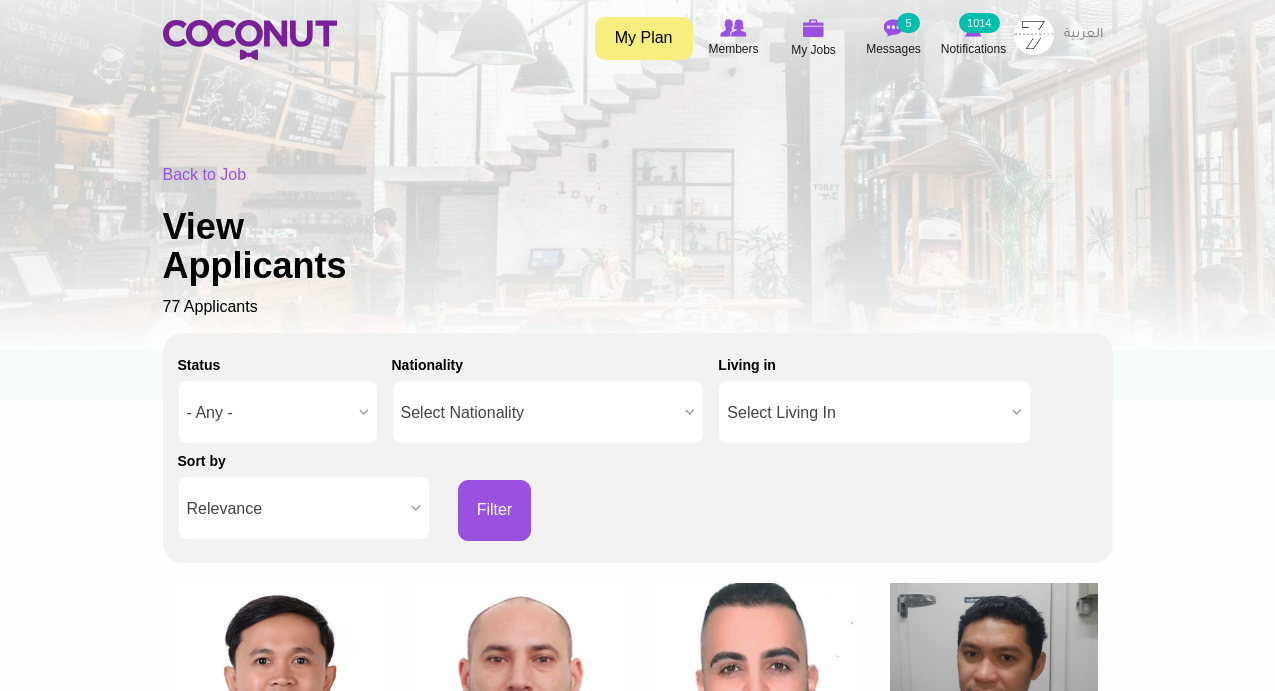 scroll, scrollTop: 0, scrollLeft: 0, axis: both 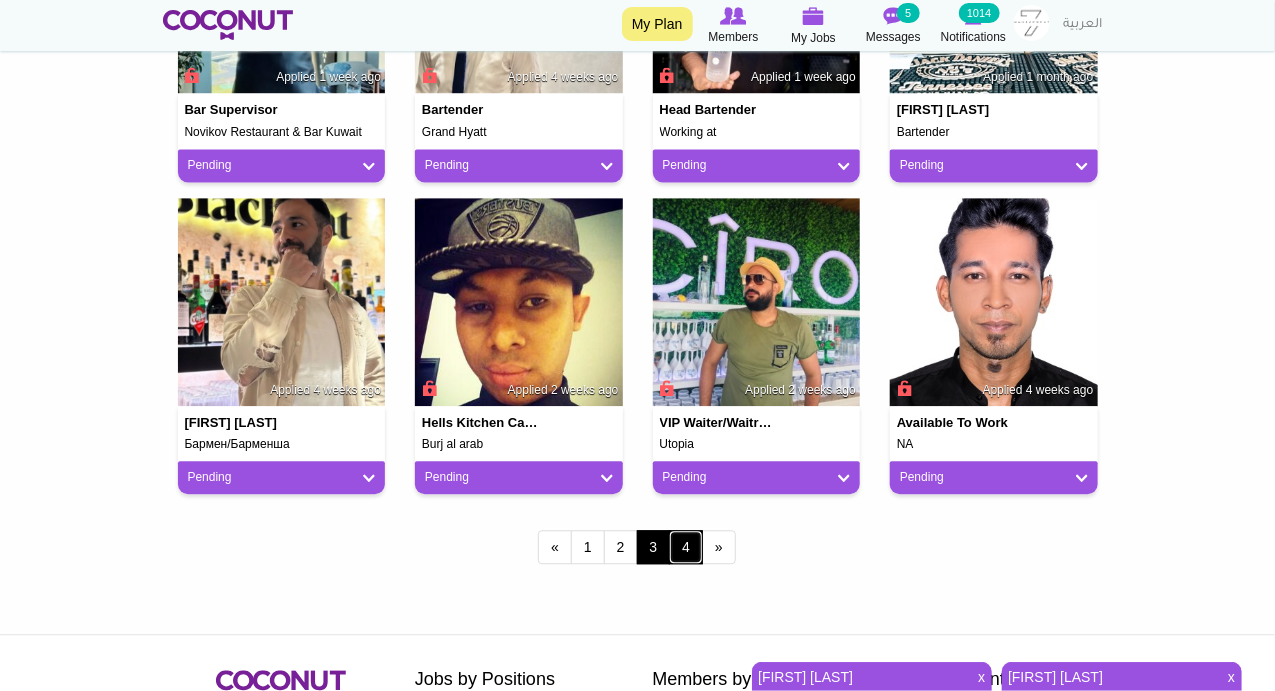 click on "4" at bounding box center (686, 547) 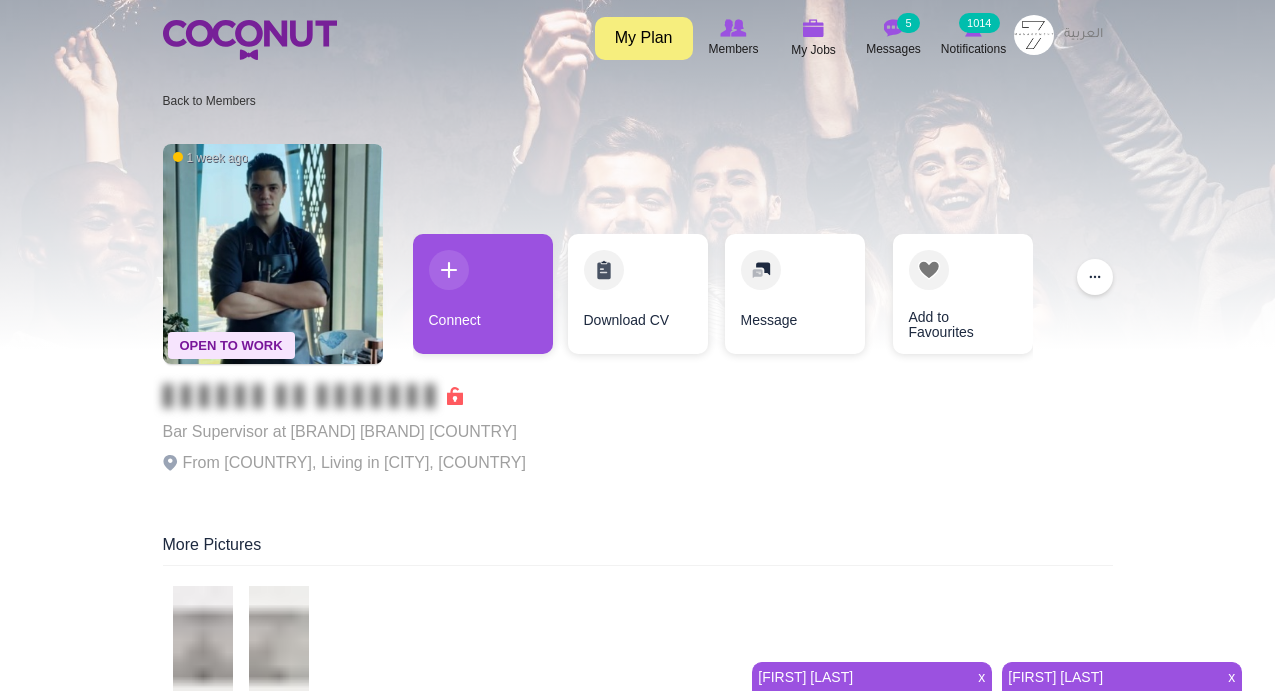 scroll, scrollTop: 0, scrollLeft: 0, axis: both 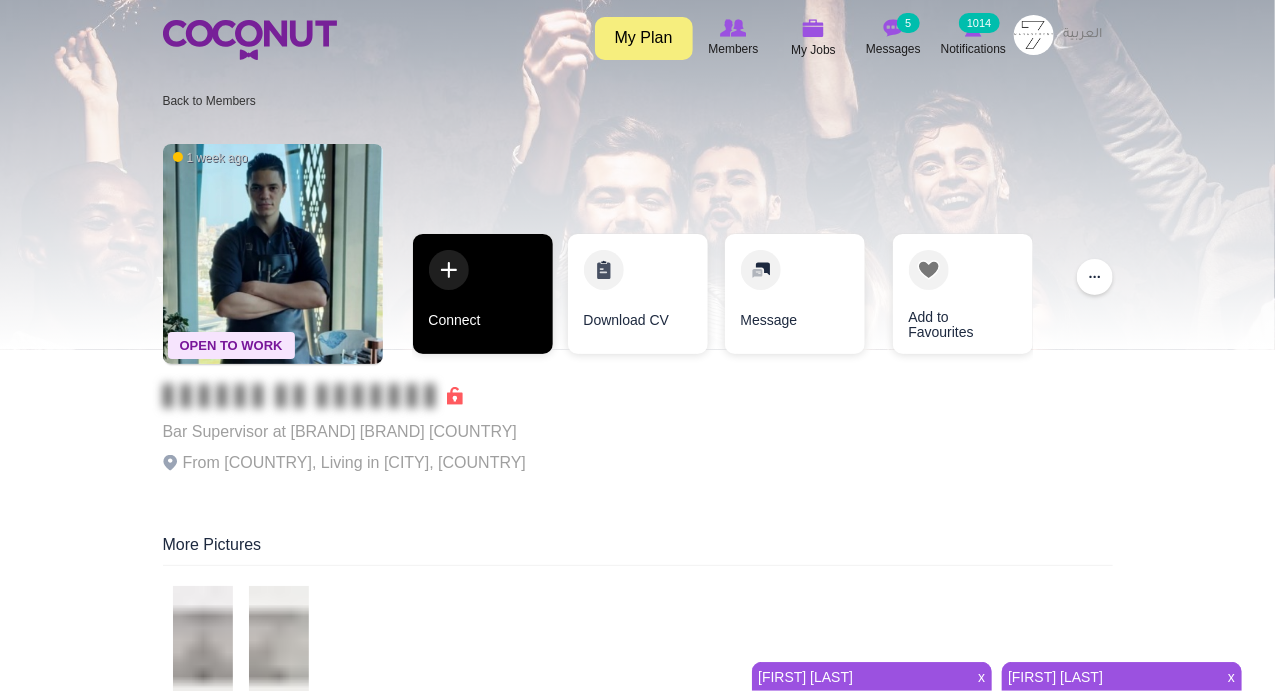 click on "Connect" at bounding box center (483, 294) 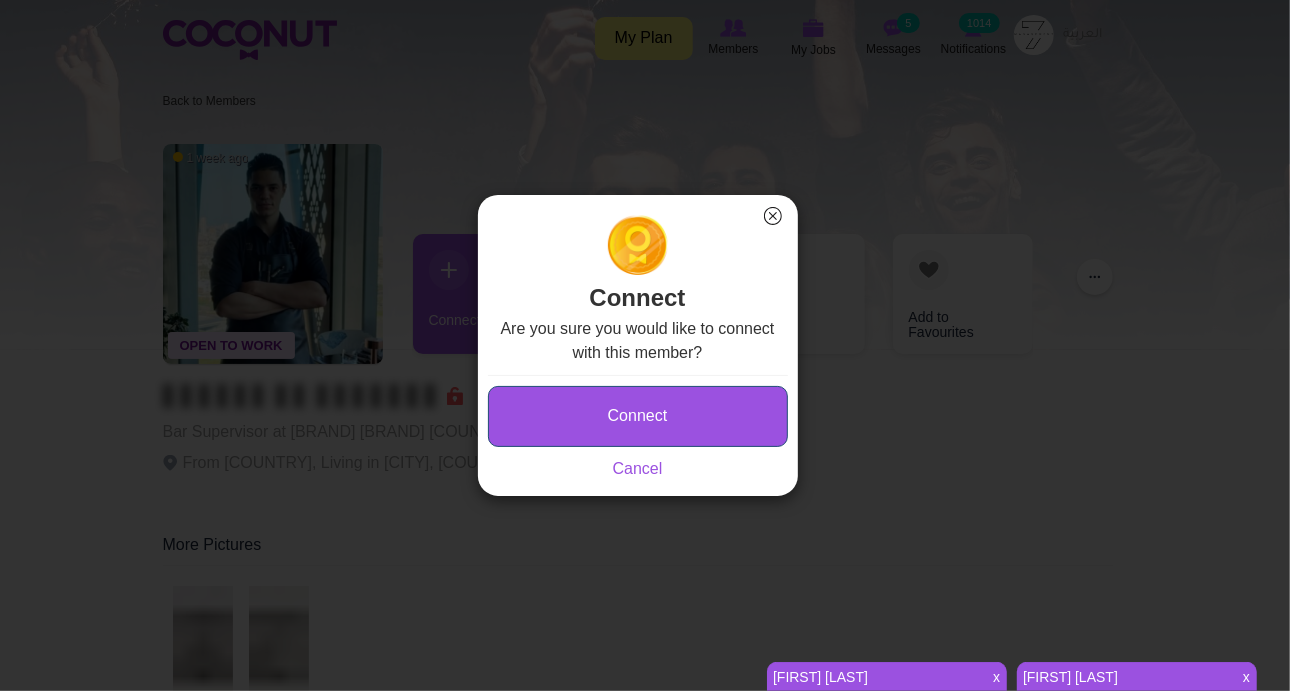 click on "Connect" at bounding box center (638, 416) 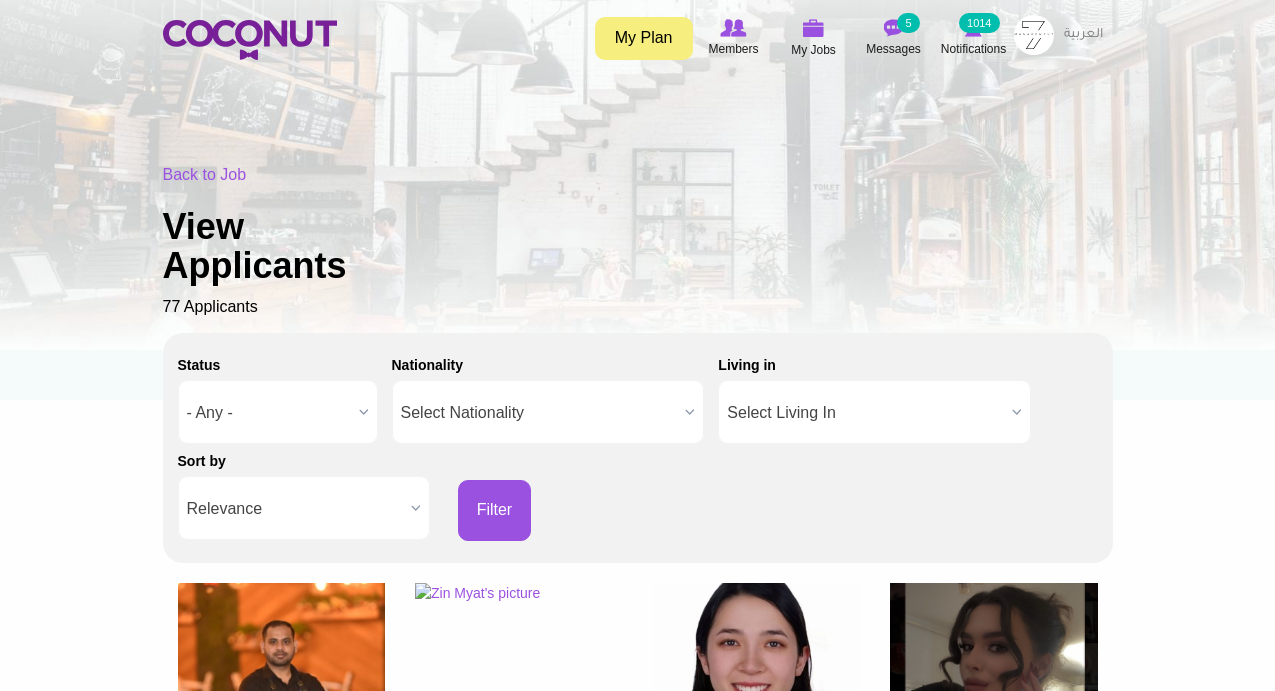 scroll, scrollTop: 0, scrollLeft: 0, axis: both 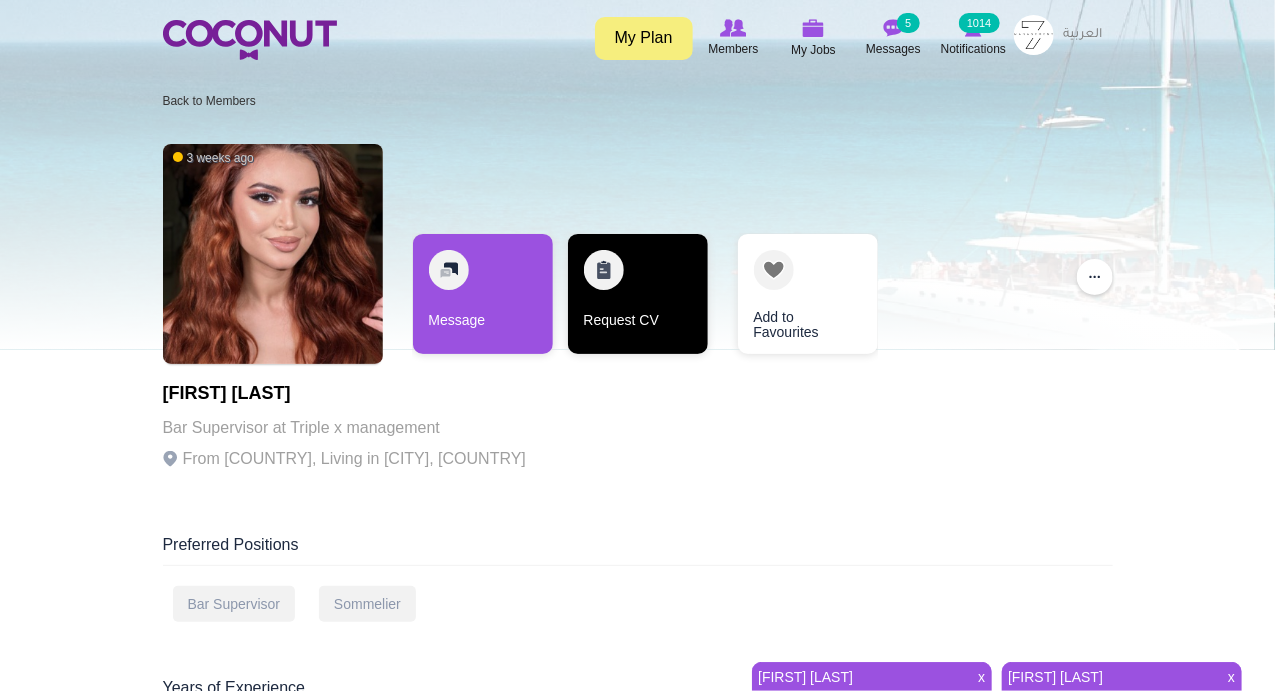 click on "Request CV" at bounding box center [638, 294] 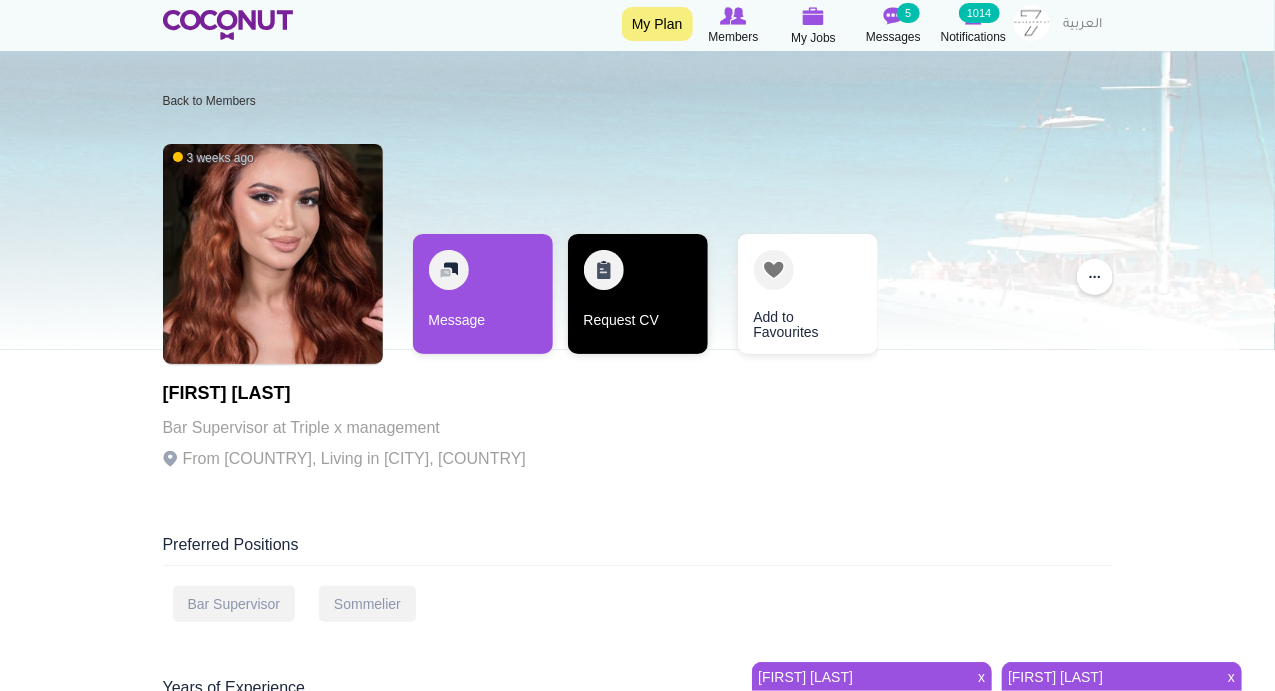 scroll, scrollTop: 233, scrollLeft: 0, axis: vertical 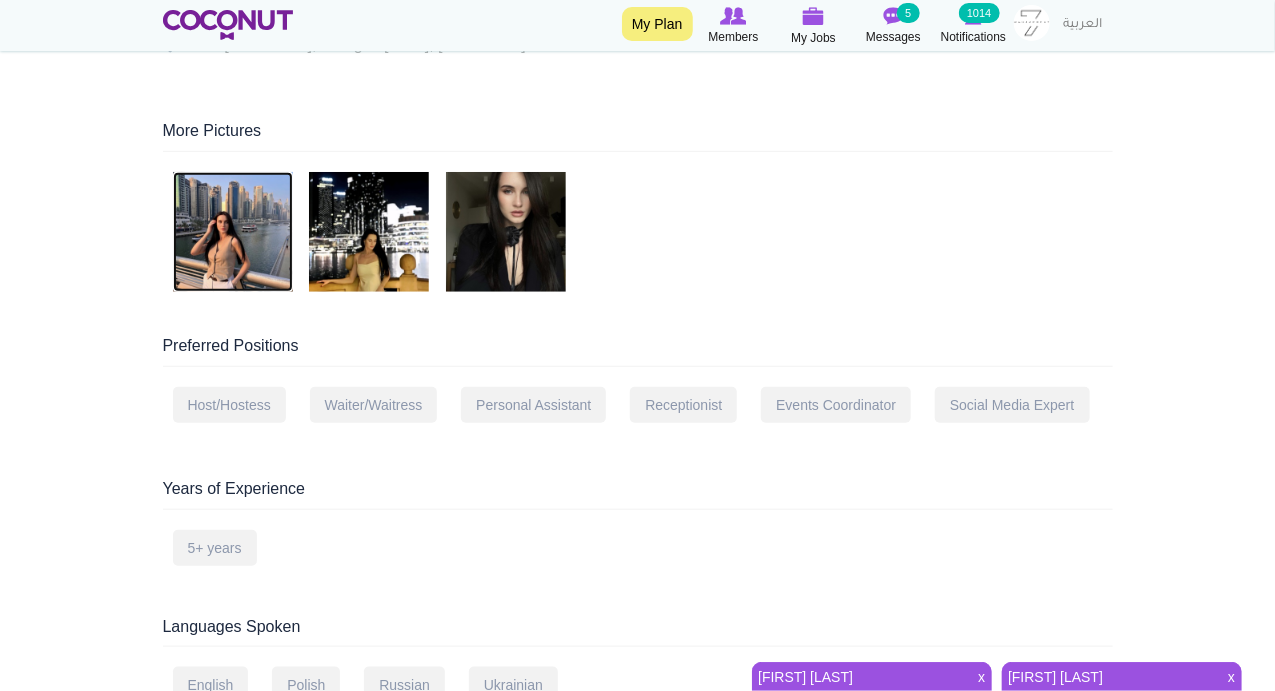 click at bounding box center [233, 232] 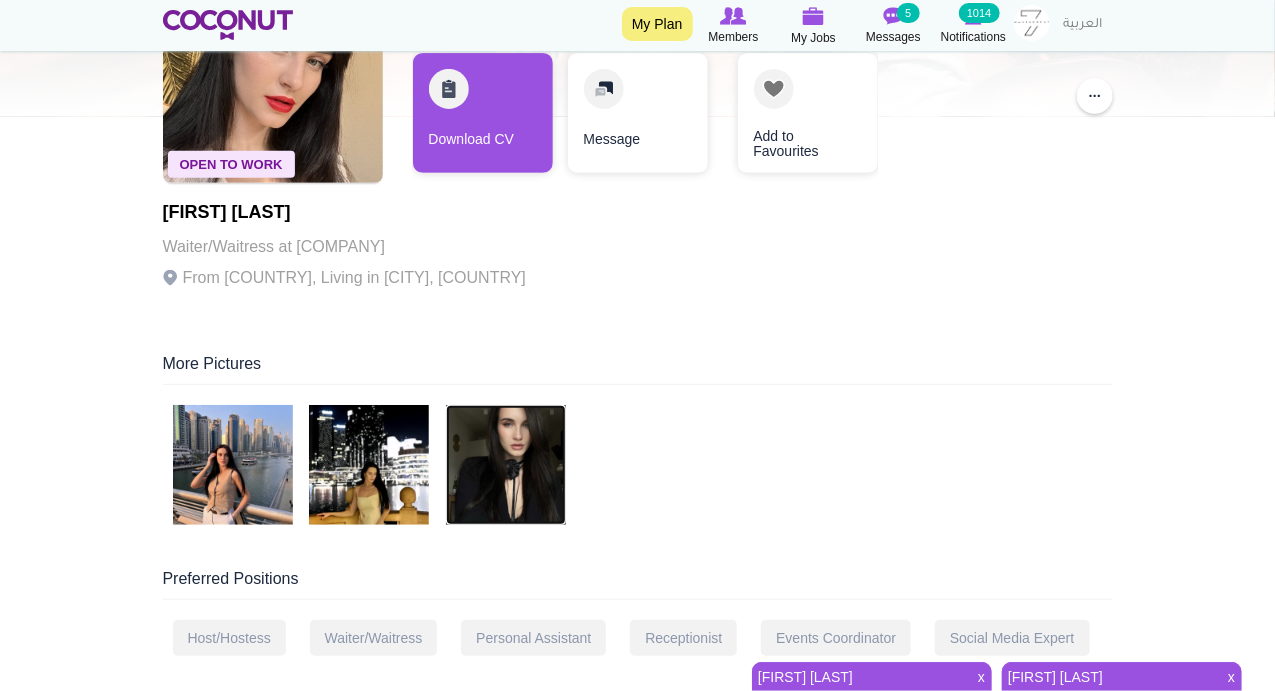 scroll, scrollTop: 0, scrollLeft: 0, axis: both 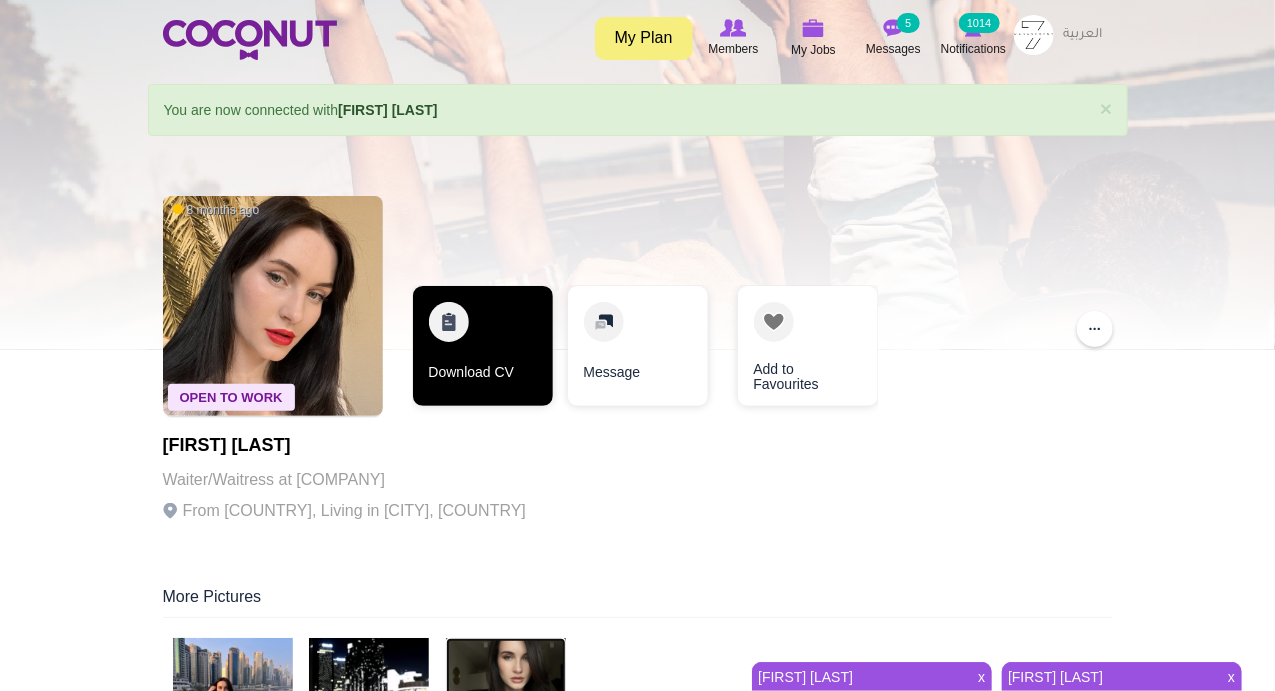 click on "Download CV" at bounding box center [483, 346] 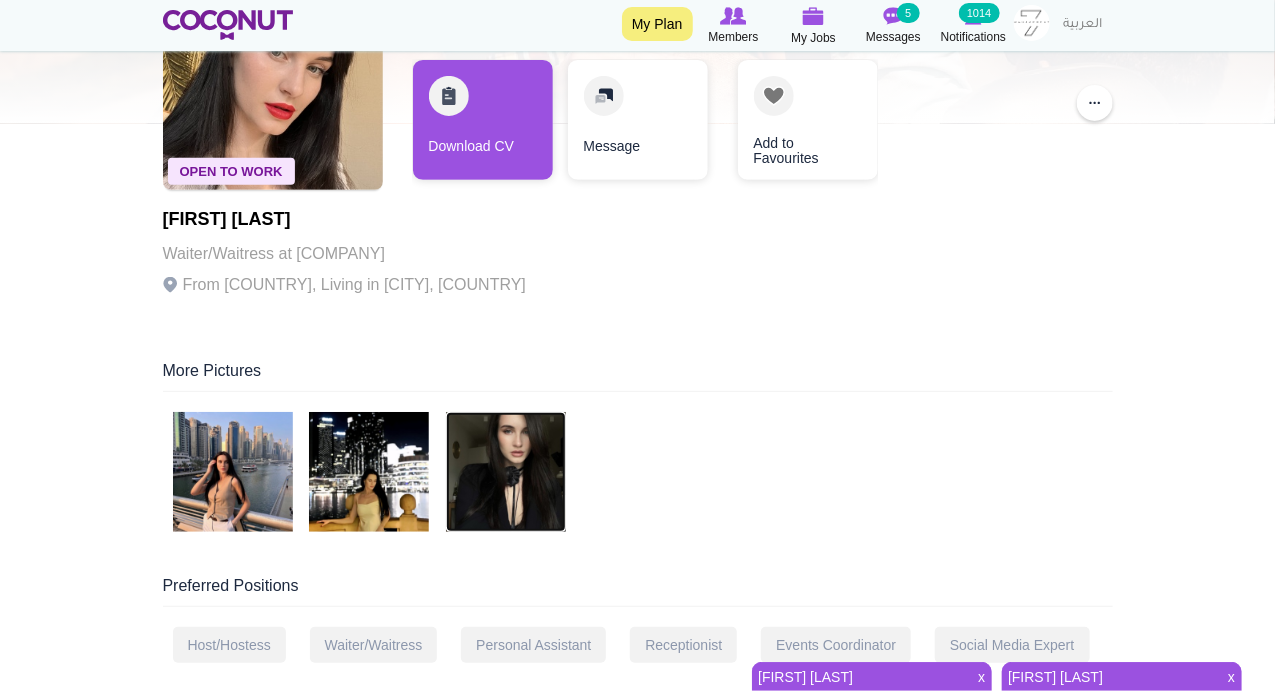 scroll, scrollTop: 233, scrollLeft: 0, axis: vertical 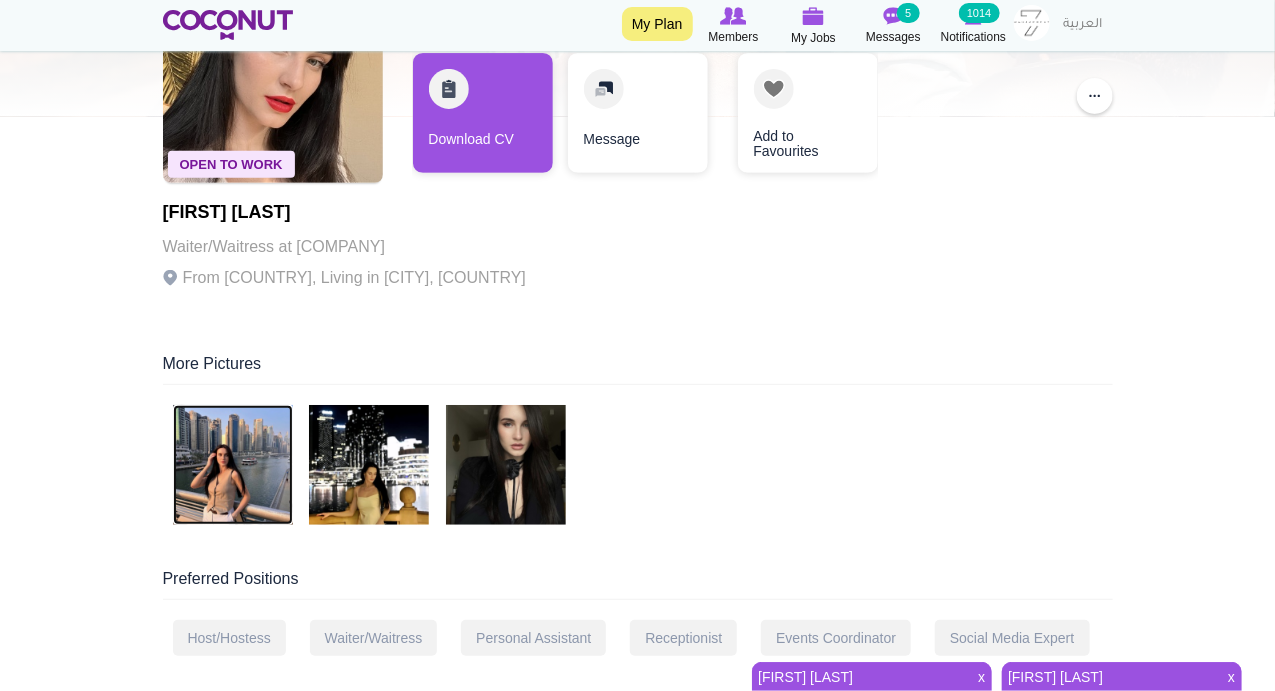 click at bounding box center [233, 465] 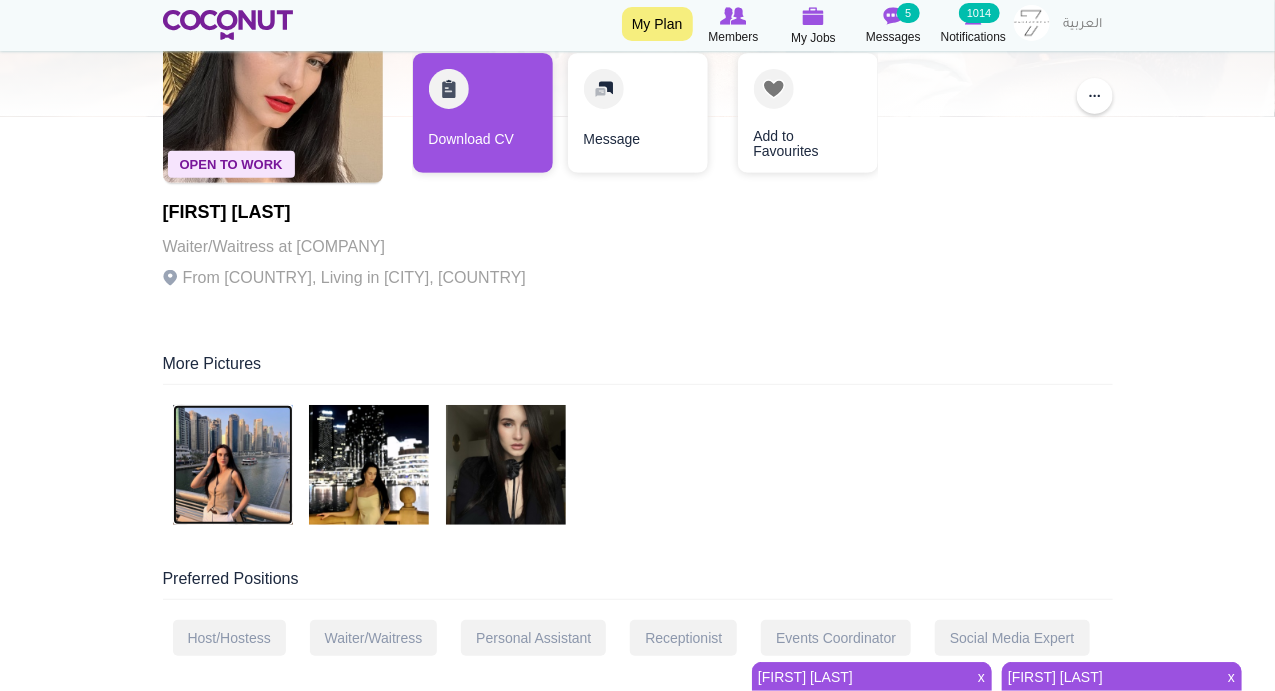 click at bounding box center (233, 465) 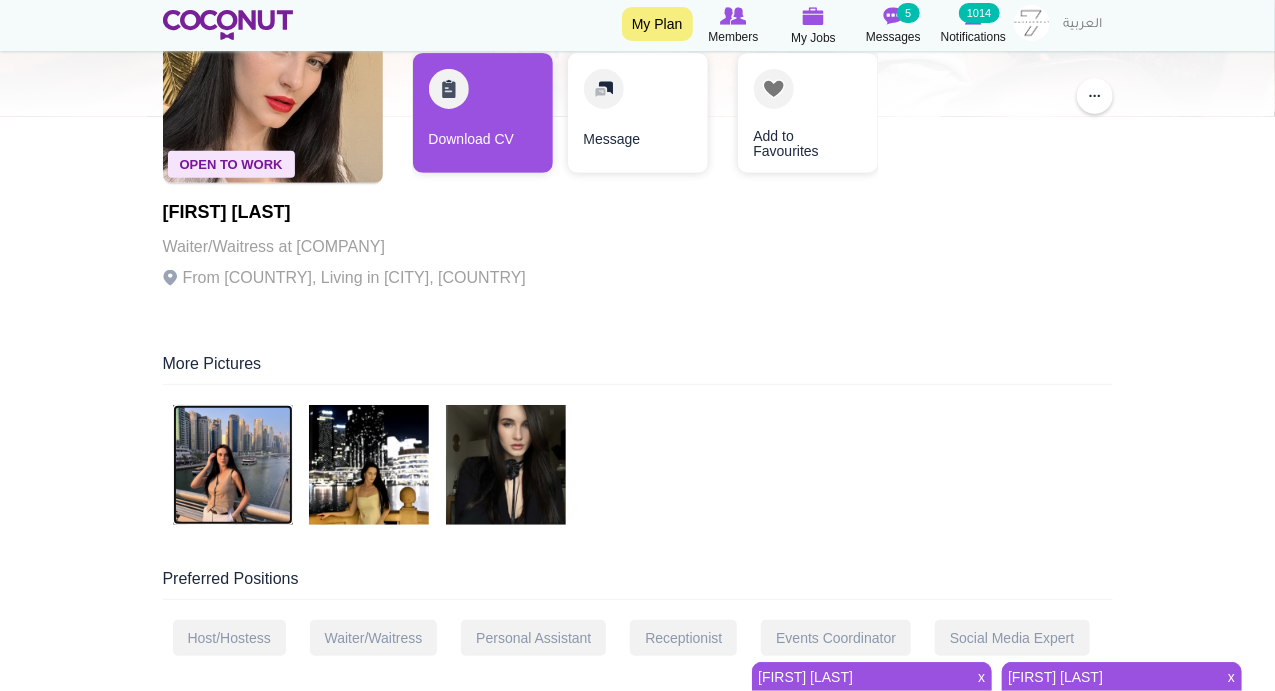 scroll, scrollTop: 0, scrollLeft: 0, axis: both 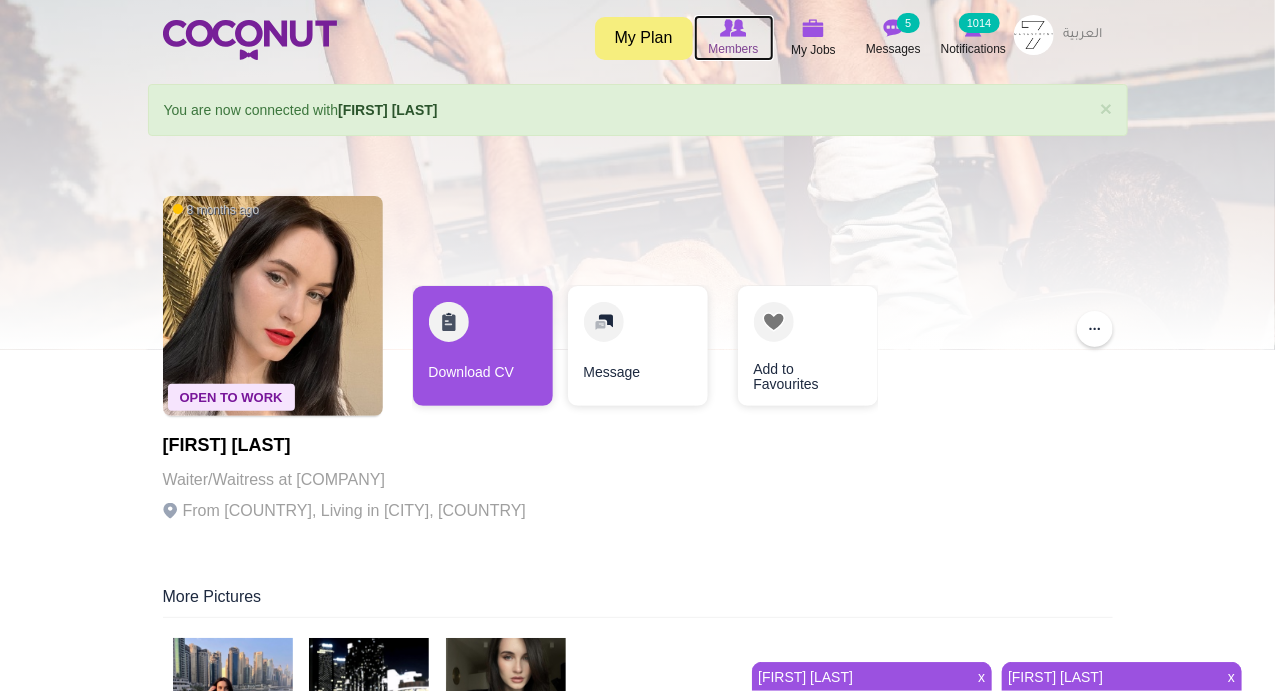 click on "Members" at bounding box center (733, 49) 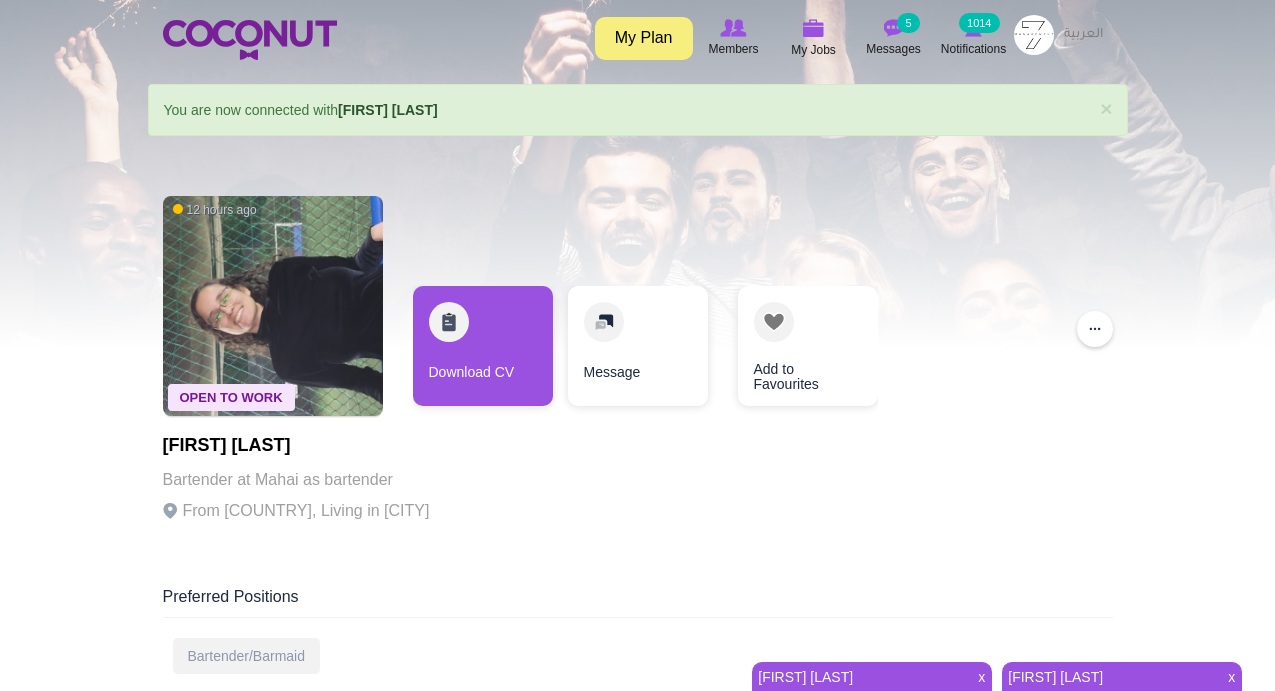 scroll, scrollTop: 0, scrollLeft: 0, axis: both 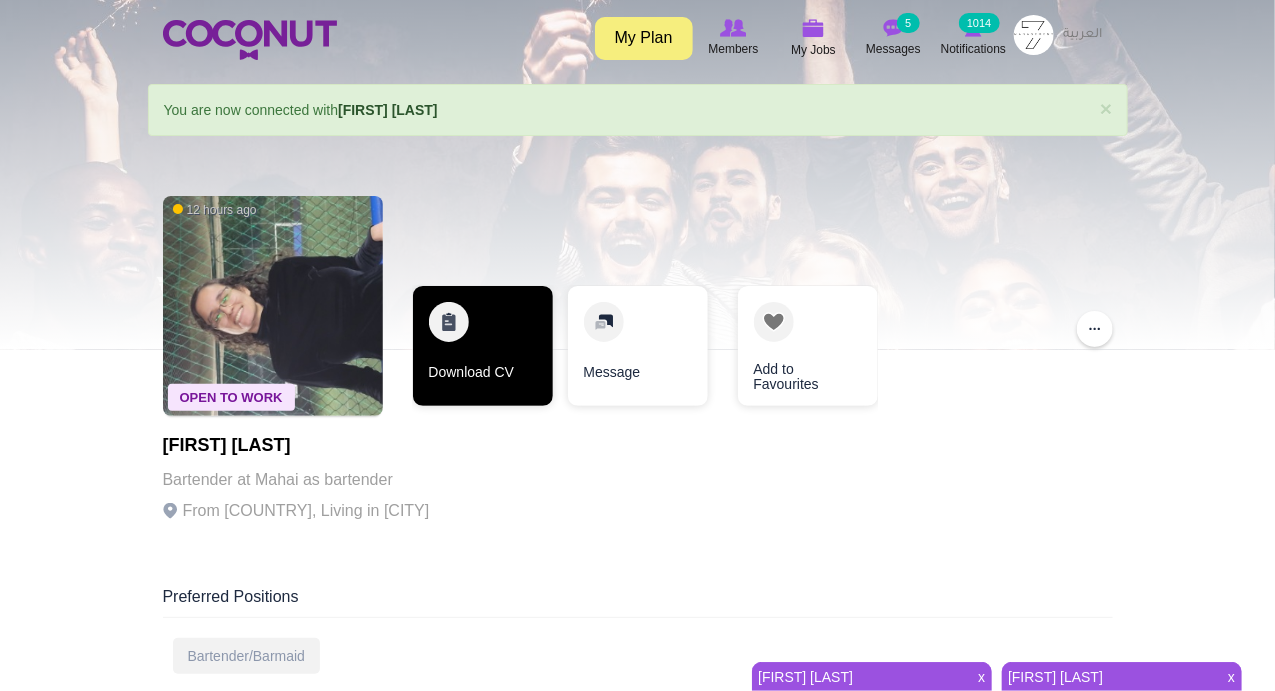 click on "Download CV" at bounding box center [483, 346] 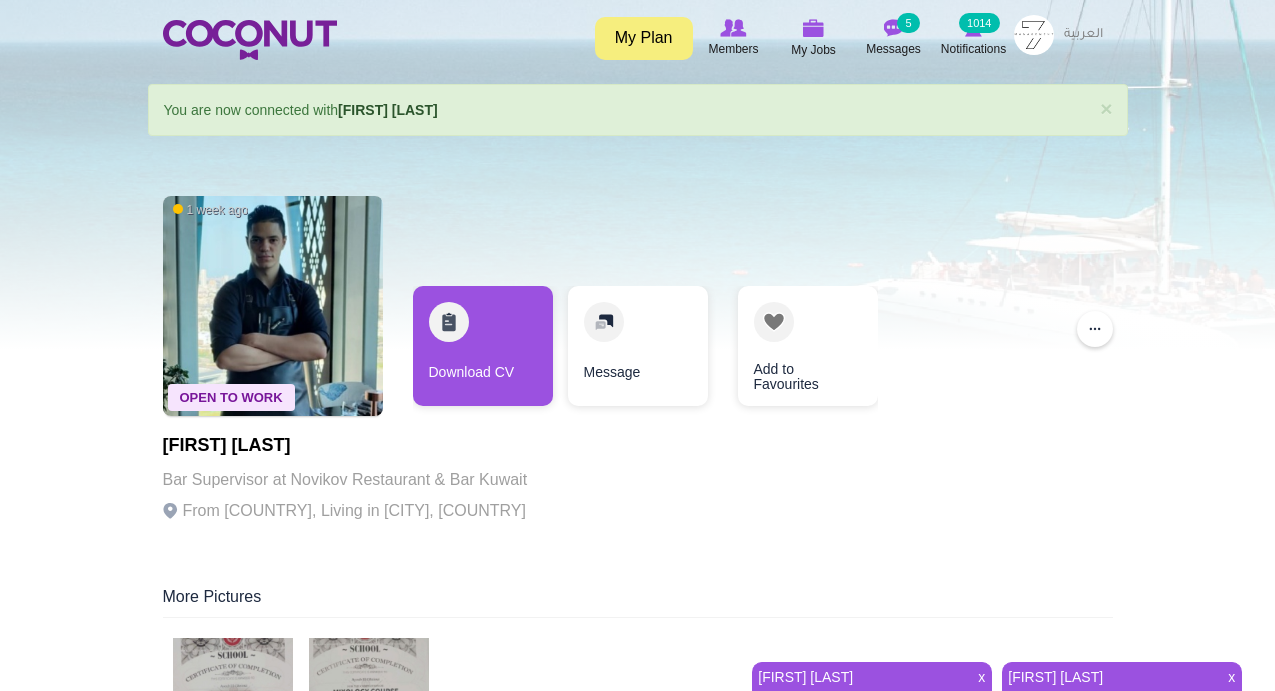 scroll, scrollTop: 0, scrollLeft: 0, axis: both 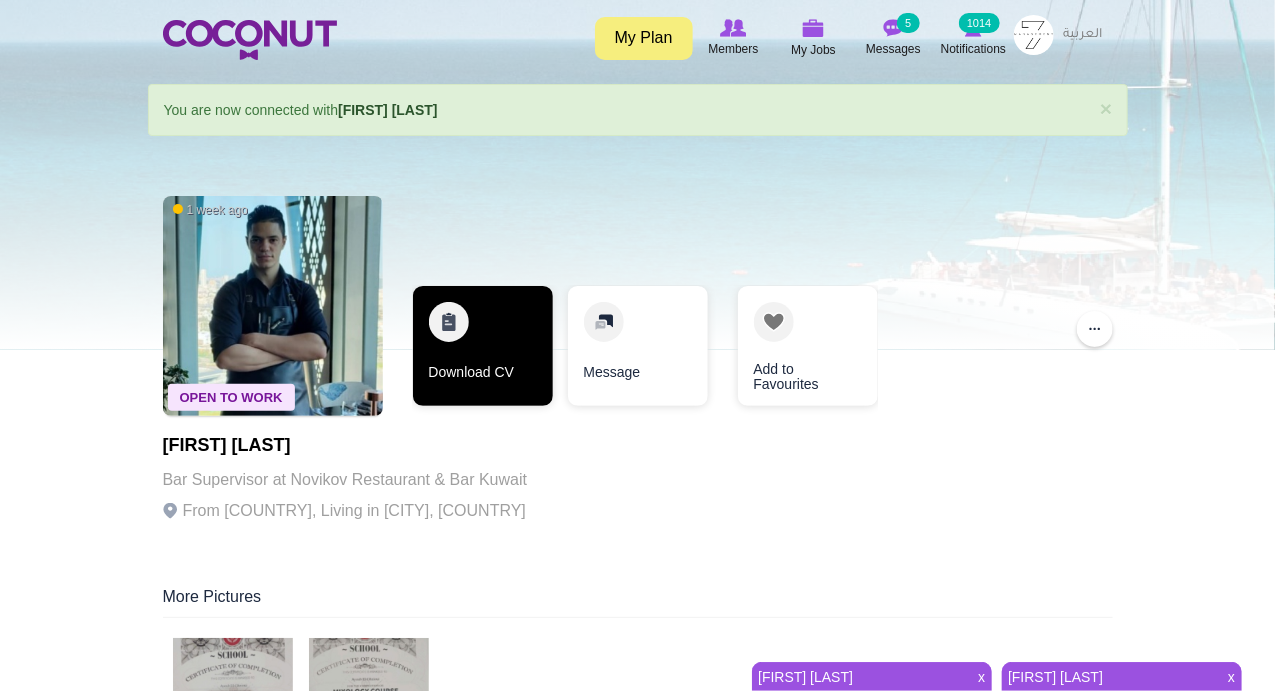 click on "Download CV" at bounding box center (483, 346) 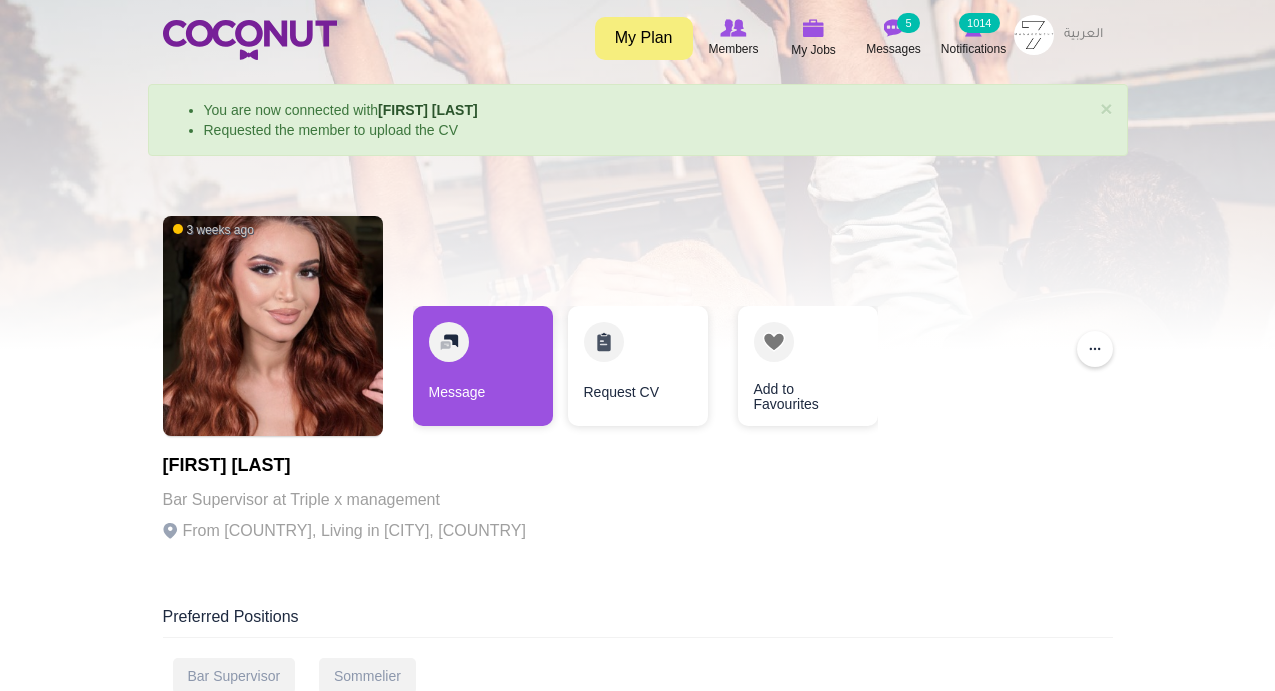 scroll, scrollTop: 0, scrollLeft: 0, axis: both 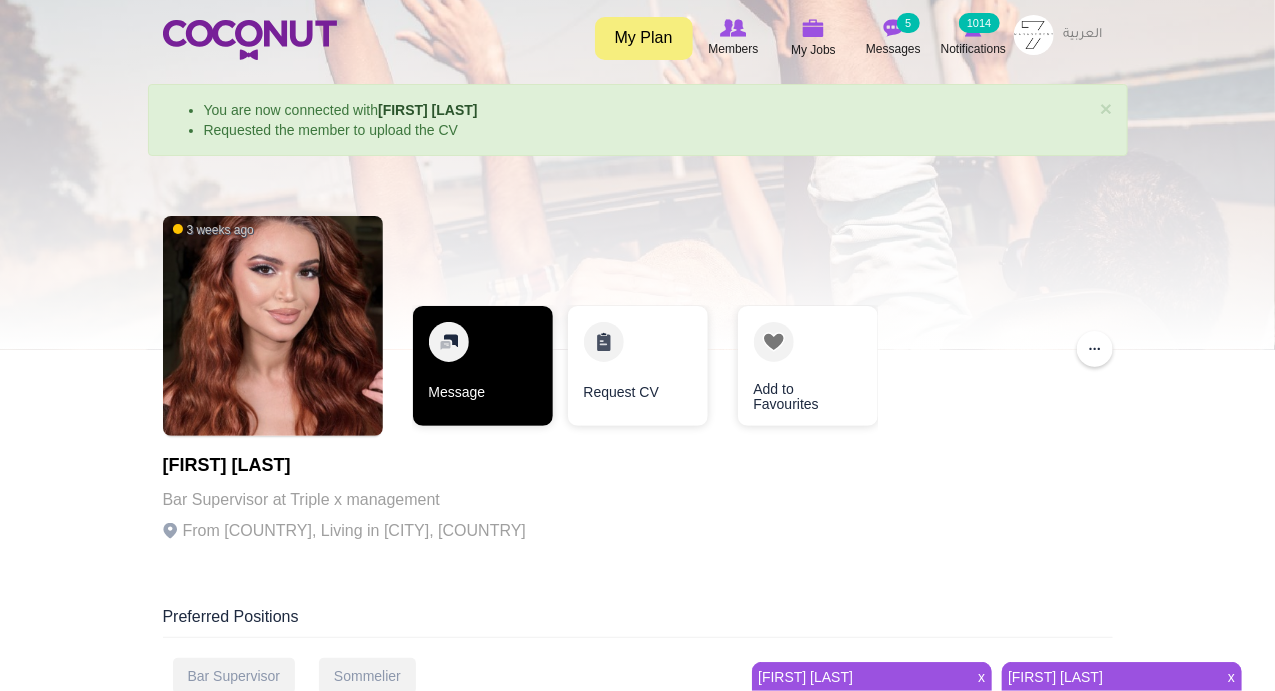click on "Message" at bounding box center [483, 366] 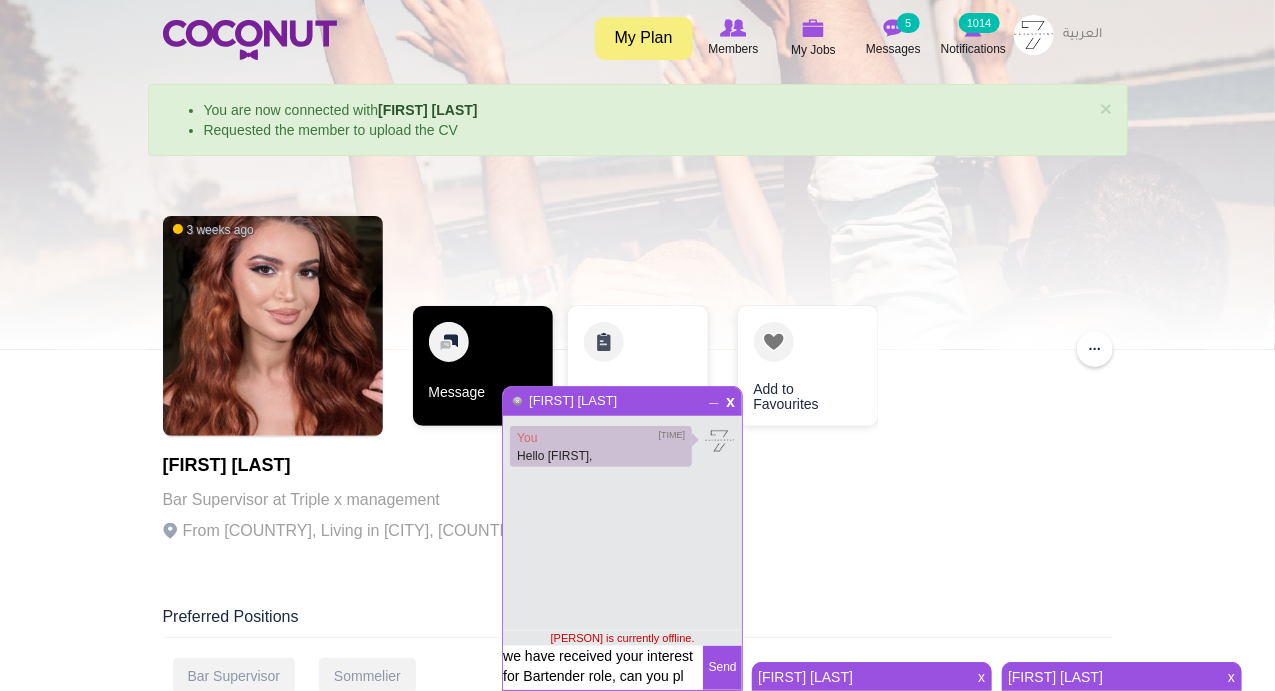 type on "we have received your interest for Bartender role, can you ple" 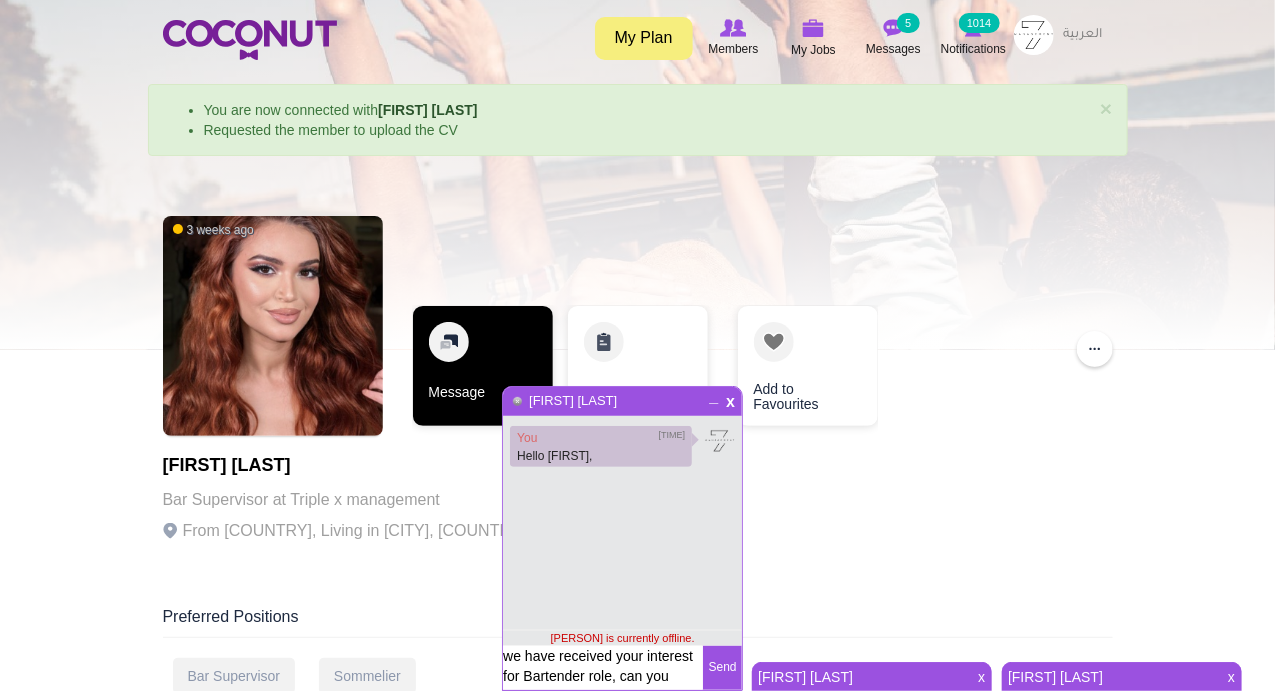 scroll, scrollTop: 14, scrollLeft: 0, axis: vertical 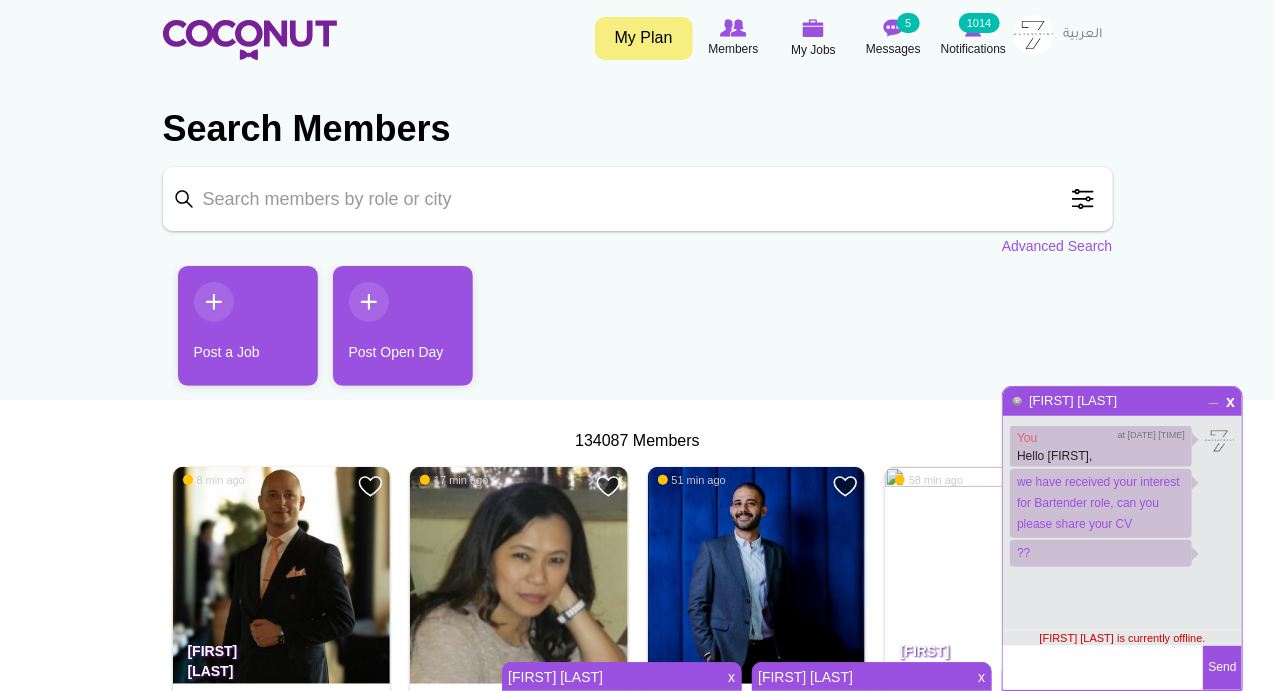 click on "x _ [FIRST] [LAST]" at bounding box center [1122, 401] 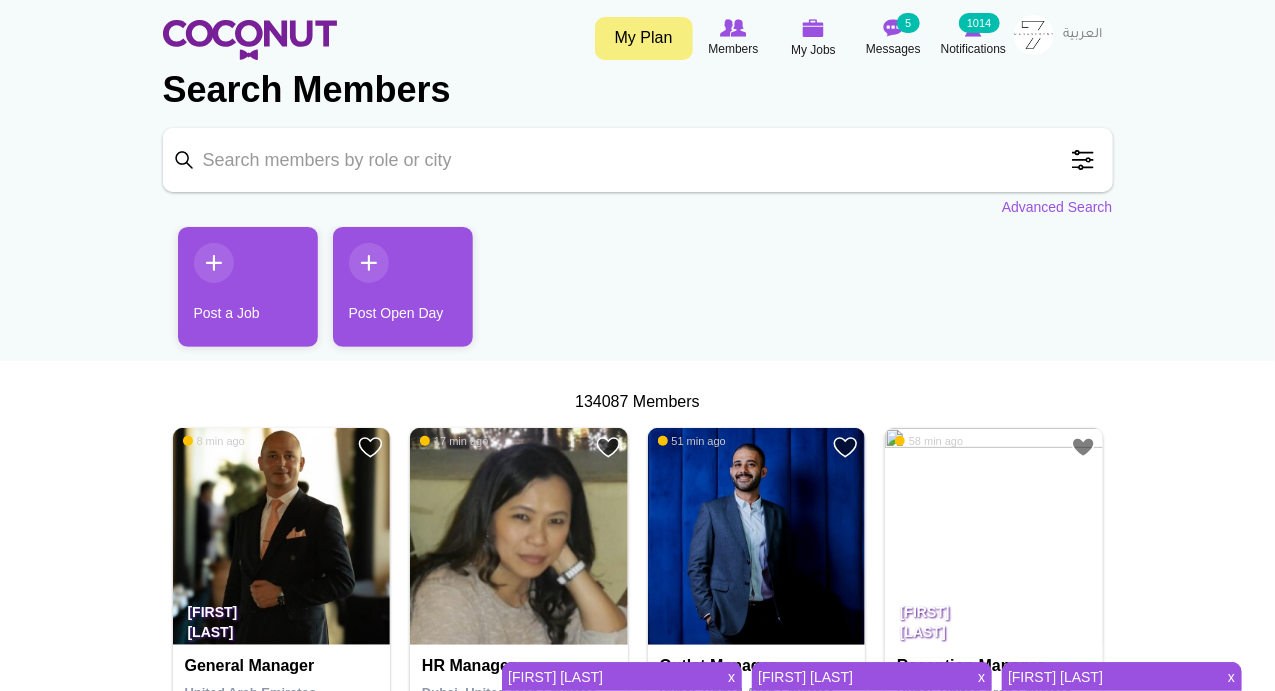 scroll, scrollTop: 0, scrollLeft: 0, axis: both 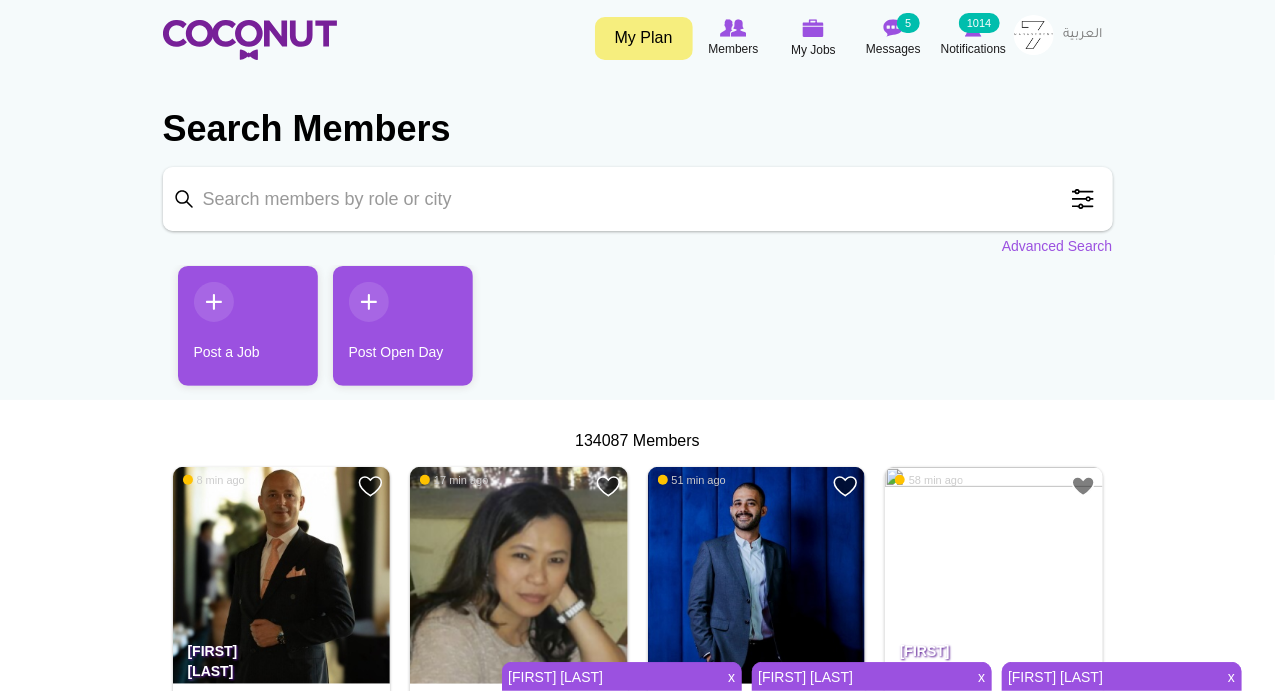 click on "Toggle navigation
My Plan
Members
My Jobs
Post a Job
Messages
5
Notifications
1014
My Jobs" at bounding box center (637, 2173) 